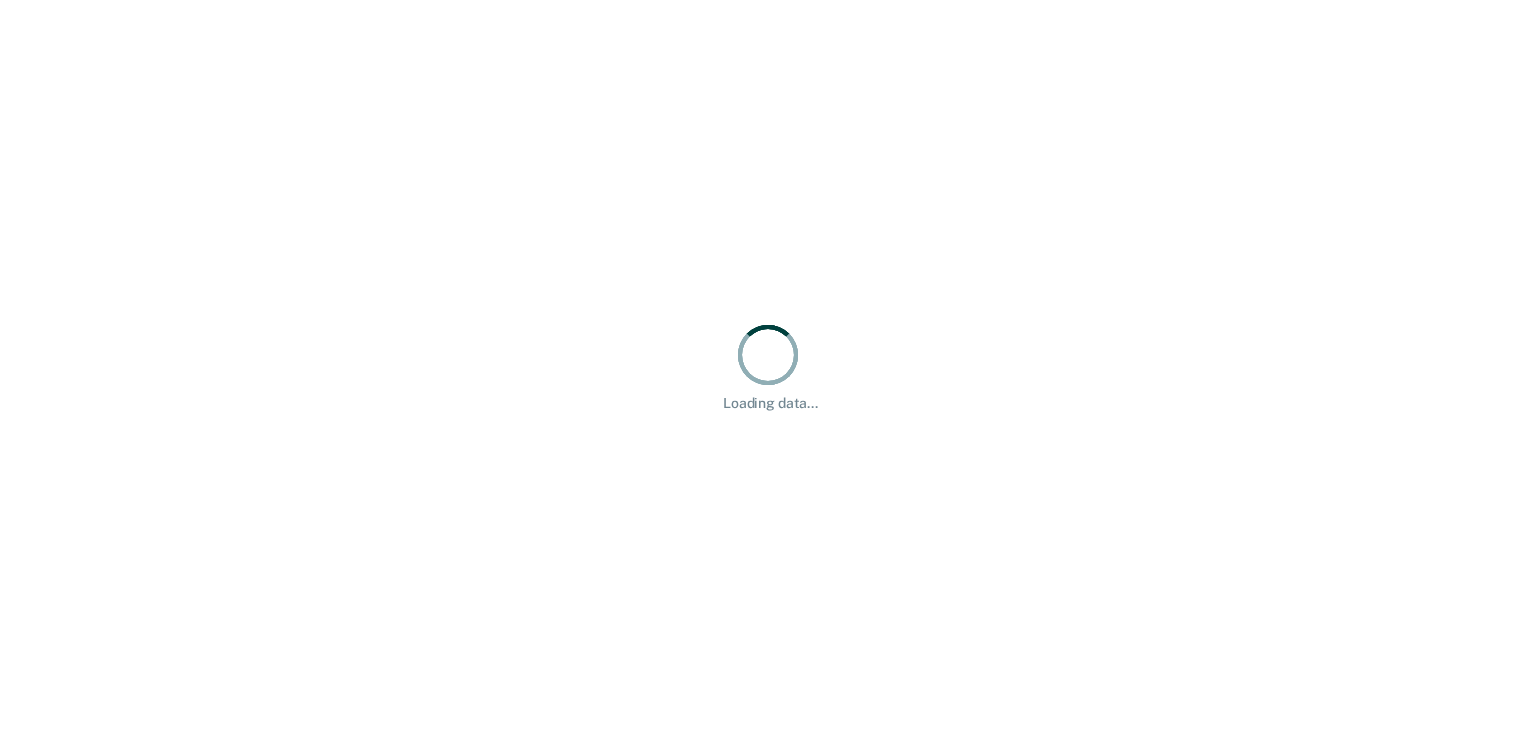 scroll, scrollTop: 0, scrollLeft: 0, axis: both 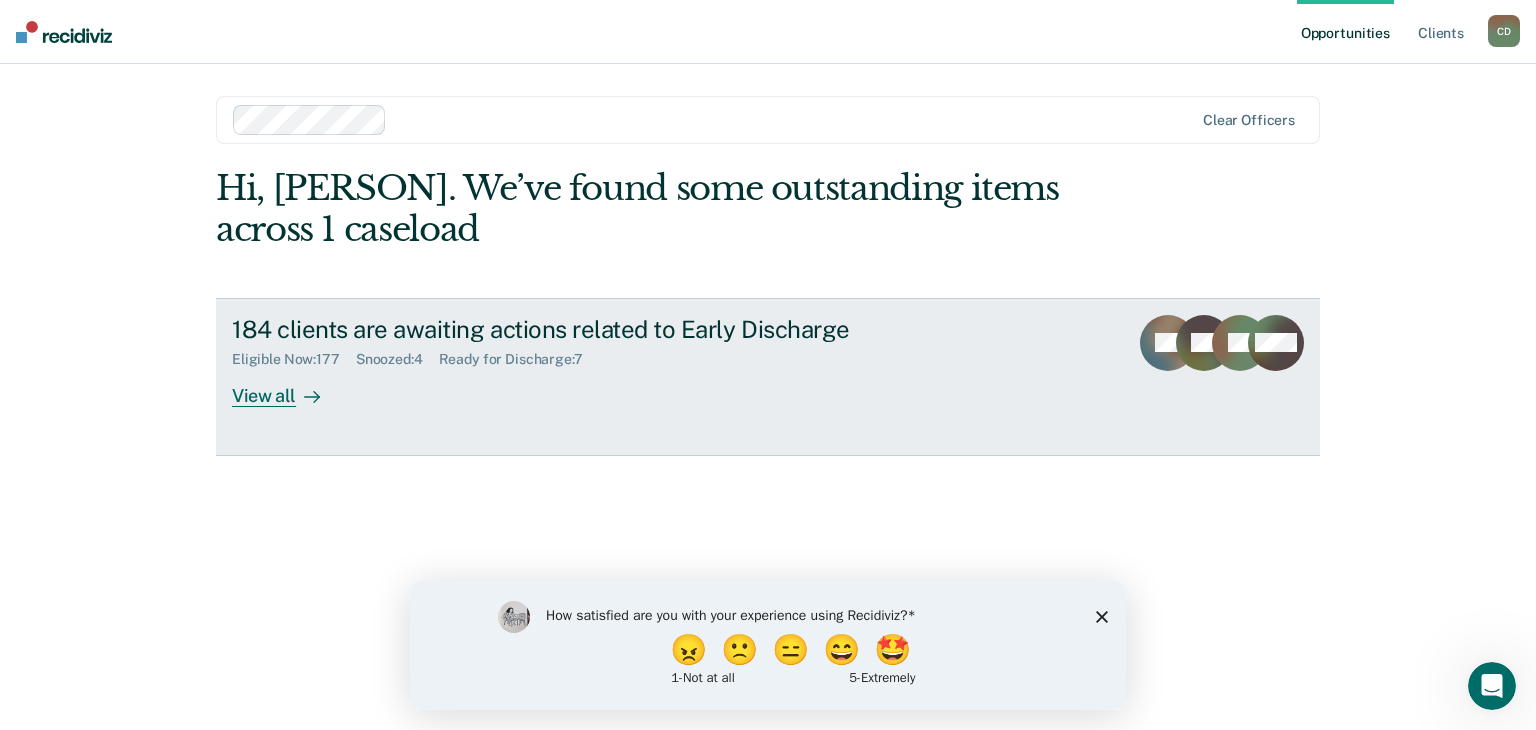 click on "View all" at bounding box center [288, 387] 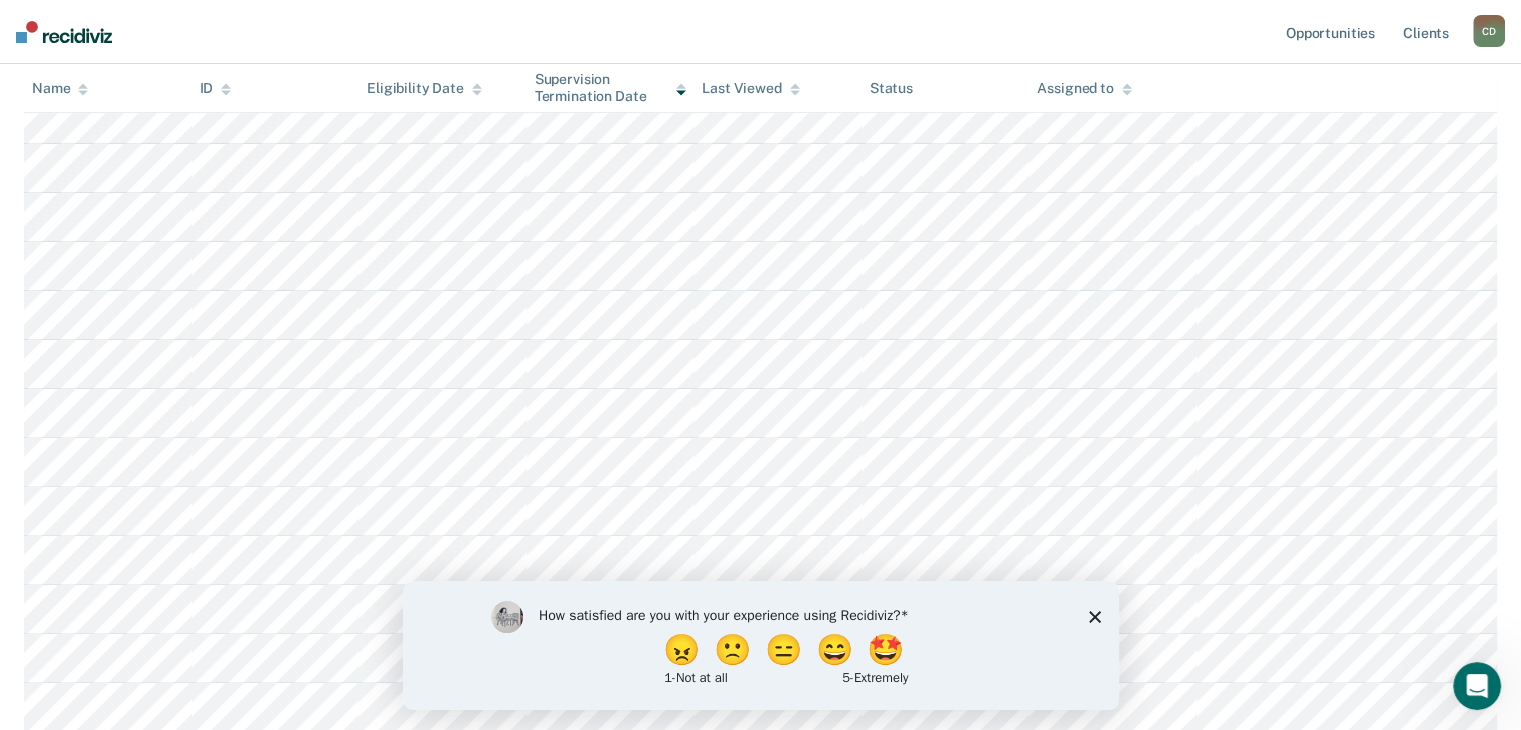 scroll, scrollTop: 600, scrollLeft: 0, axis: vertical 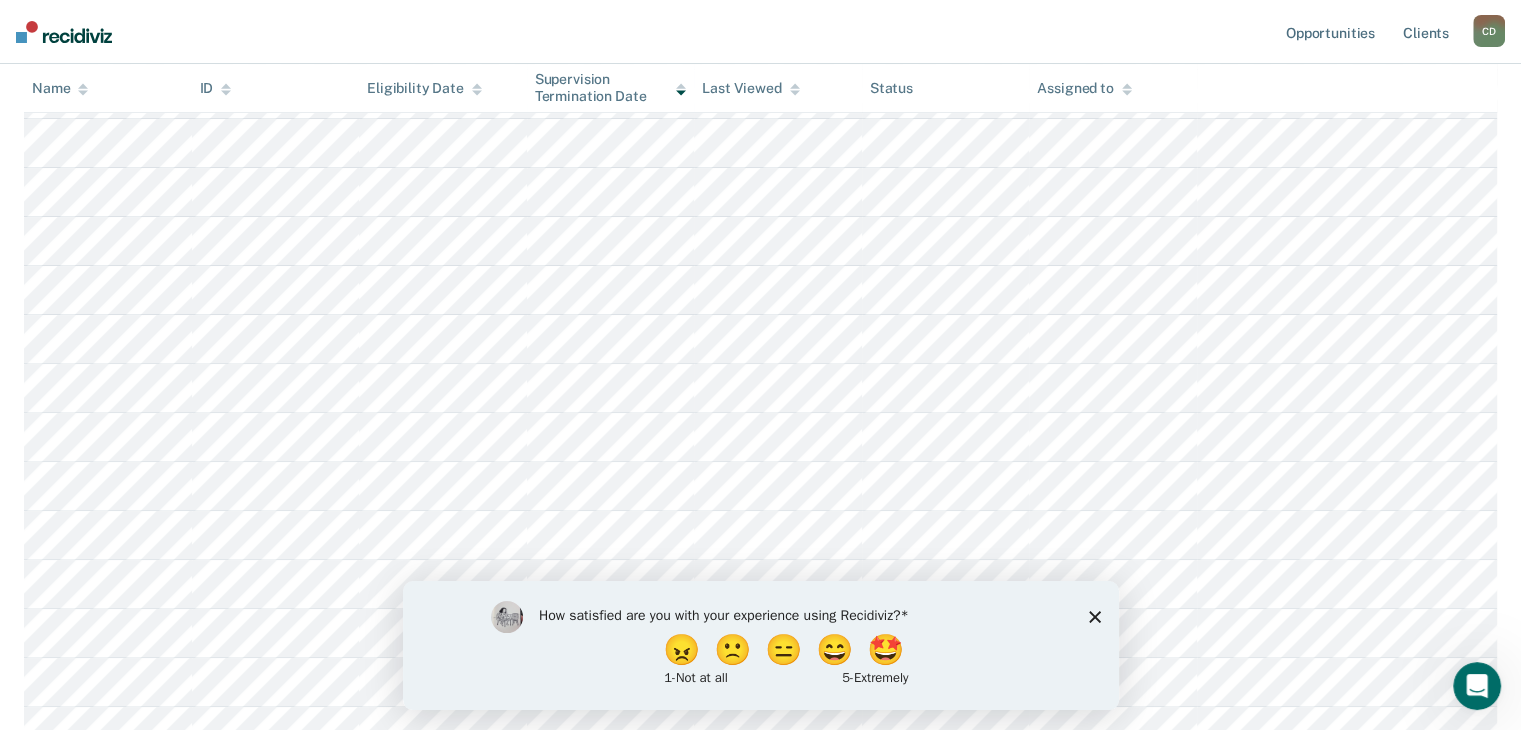 click 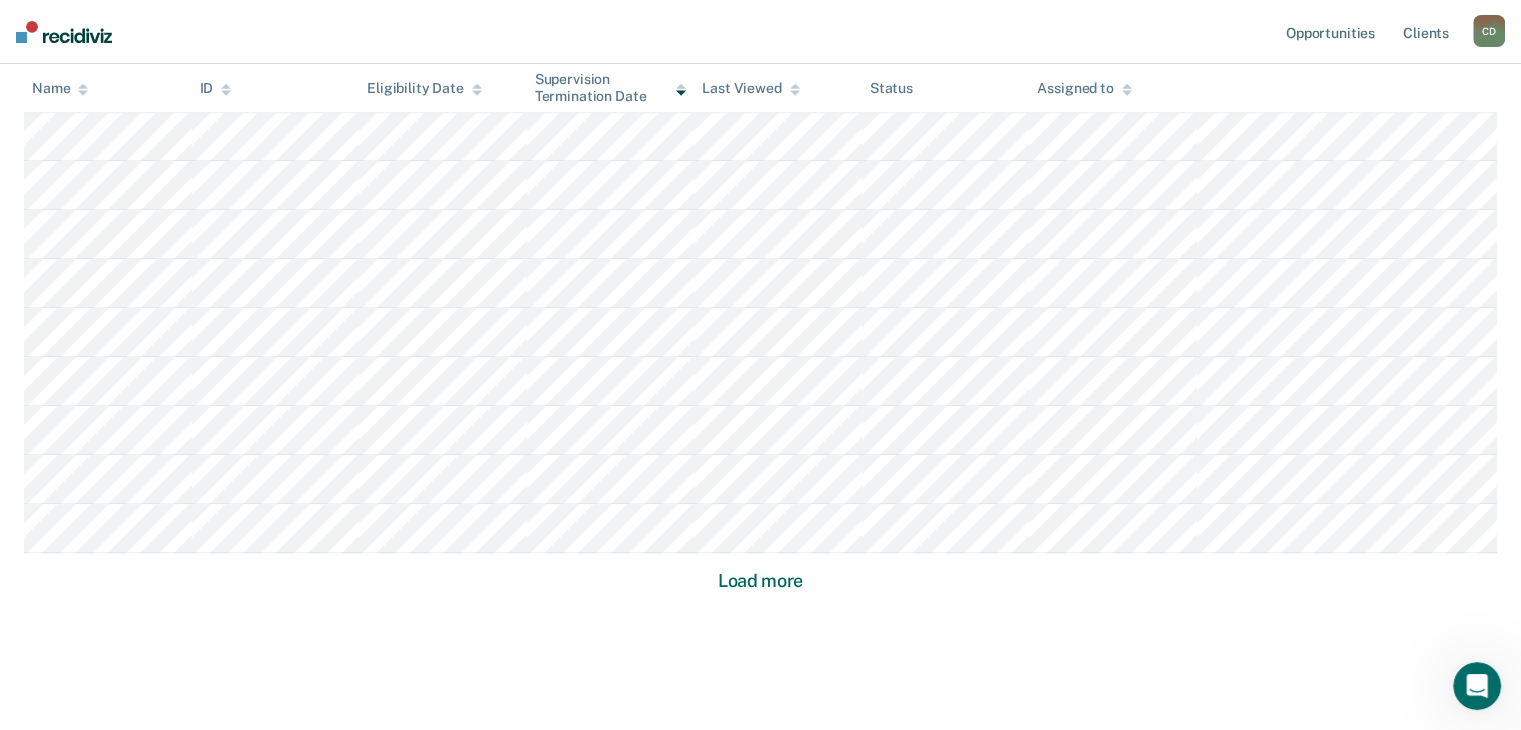 scroll, scrollTop: 1330, scrollLeft: 0, axis: vertical 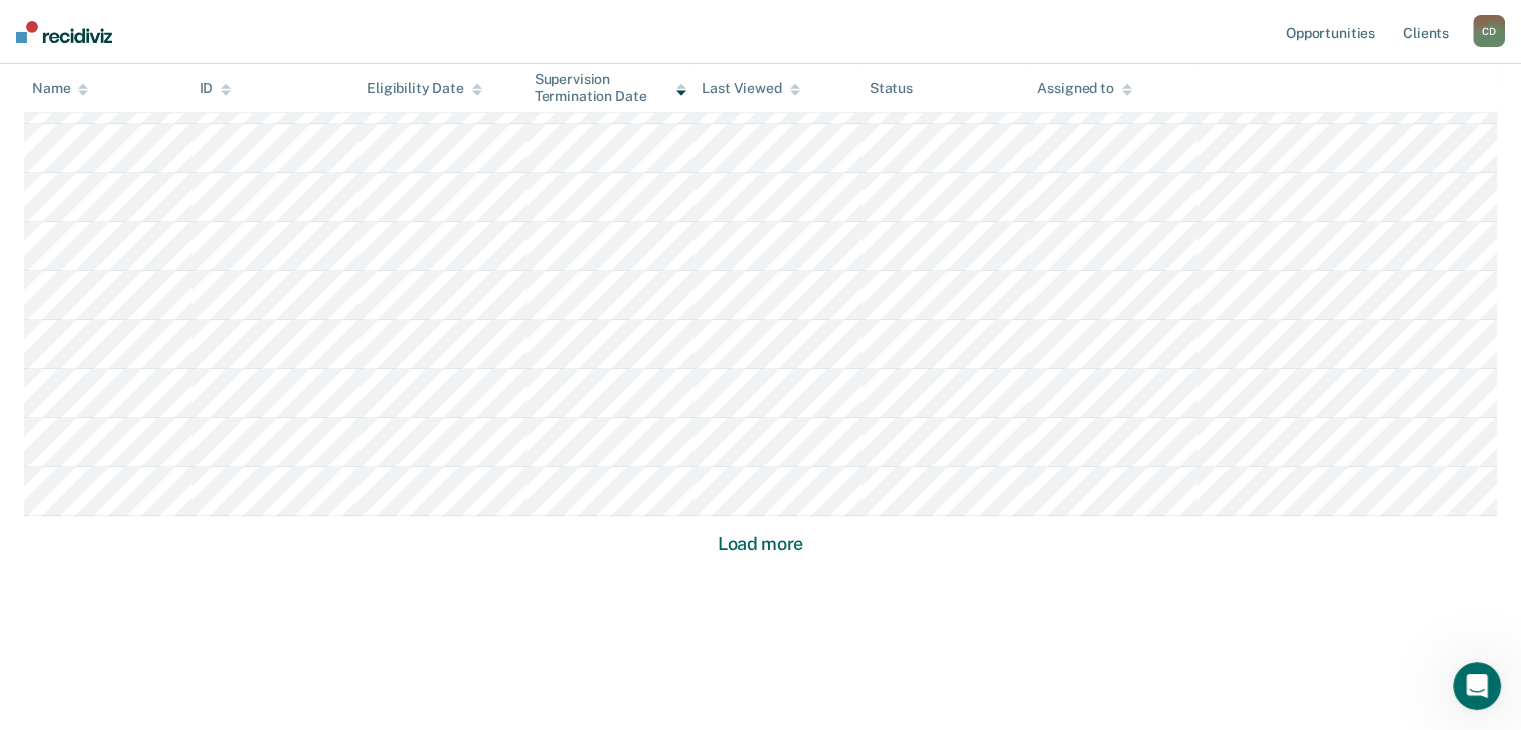 click on "Load more" at bounding box center [760, 544] 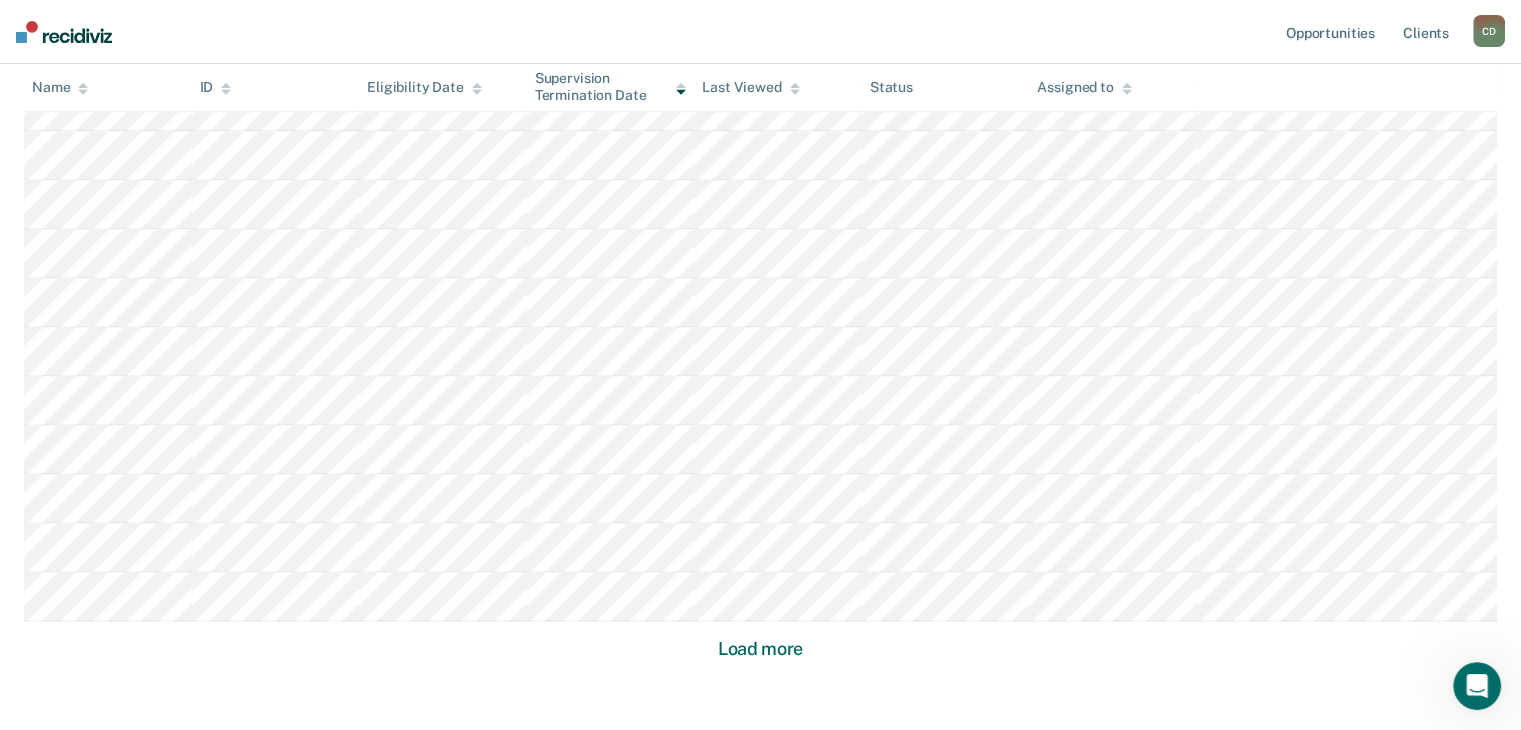 scroll, scrollTop: 2800, scrollLeft: 0, axis: vertical 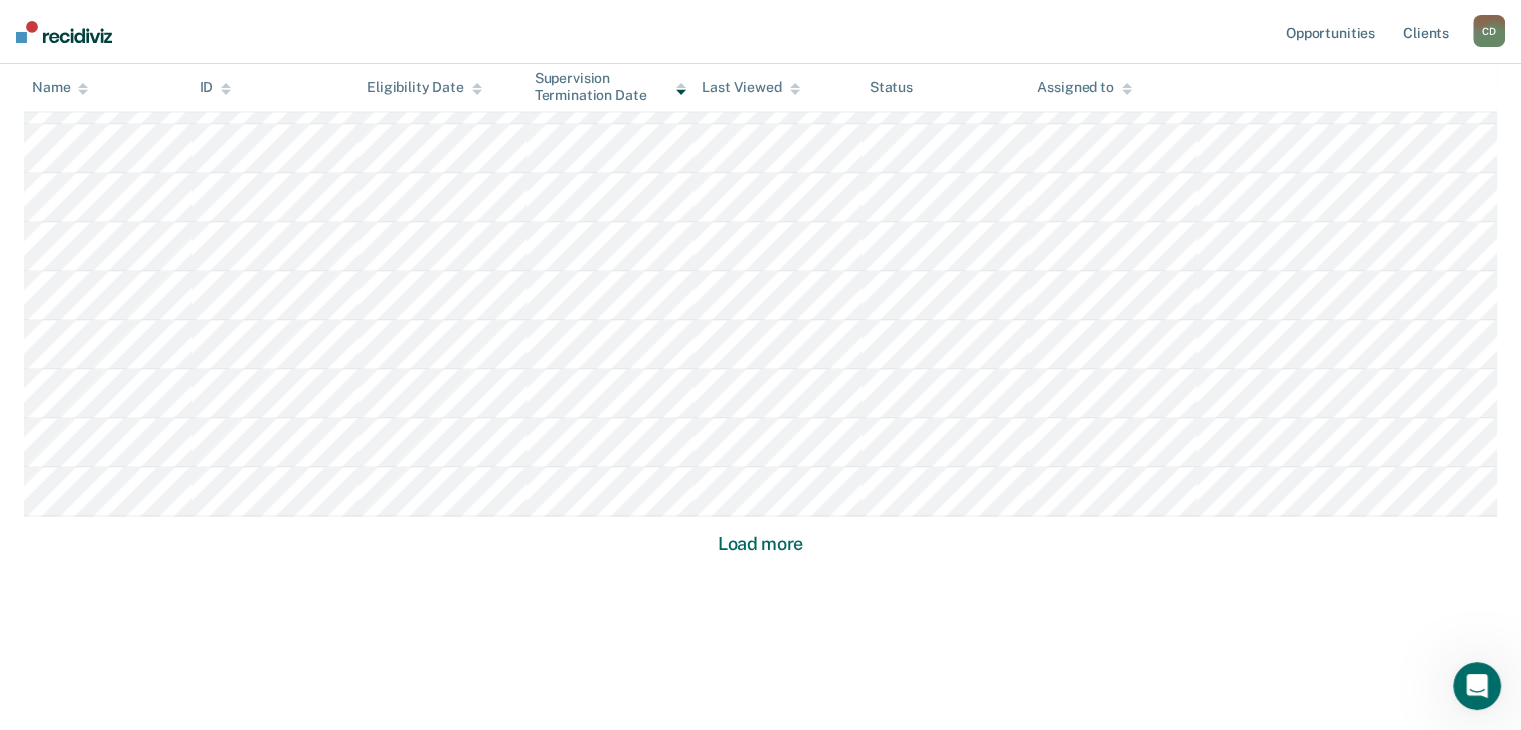 click on "Load more" at bounding box center [760, 544] 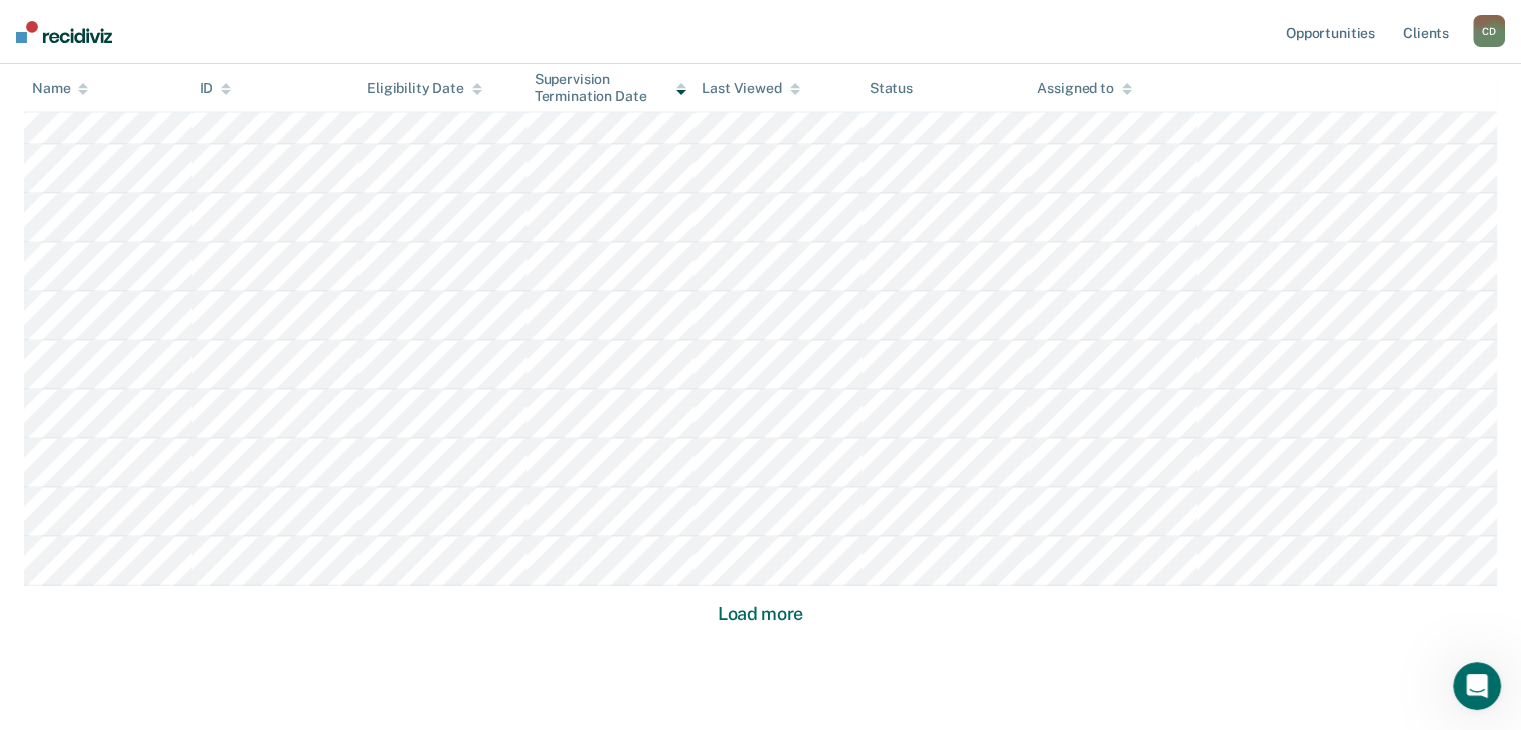 scroll, scrollTop: 4270, scrollLeft: 0, axis: vertical 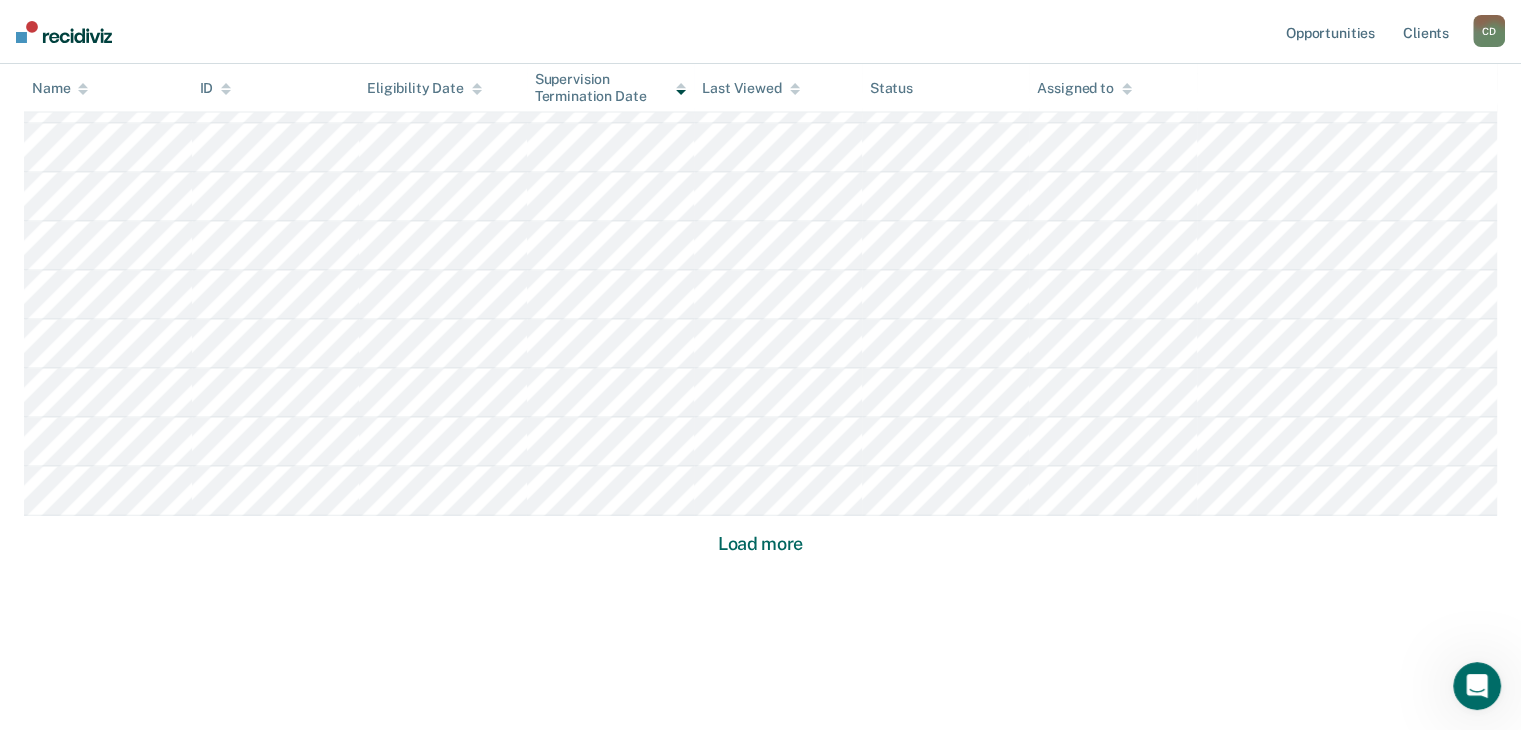 click on "Load more" at bounding box center (760, 544) 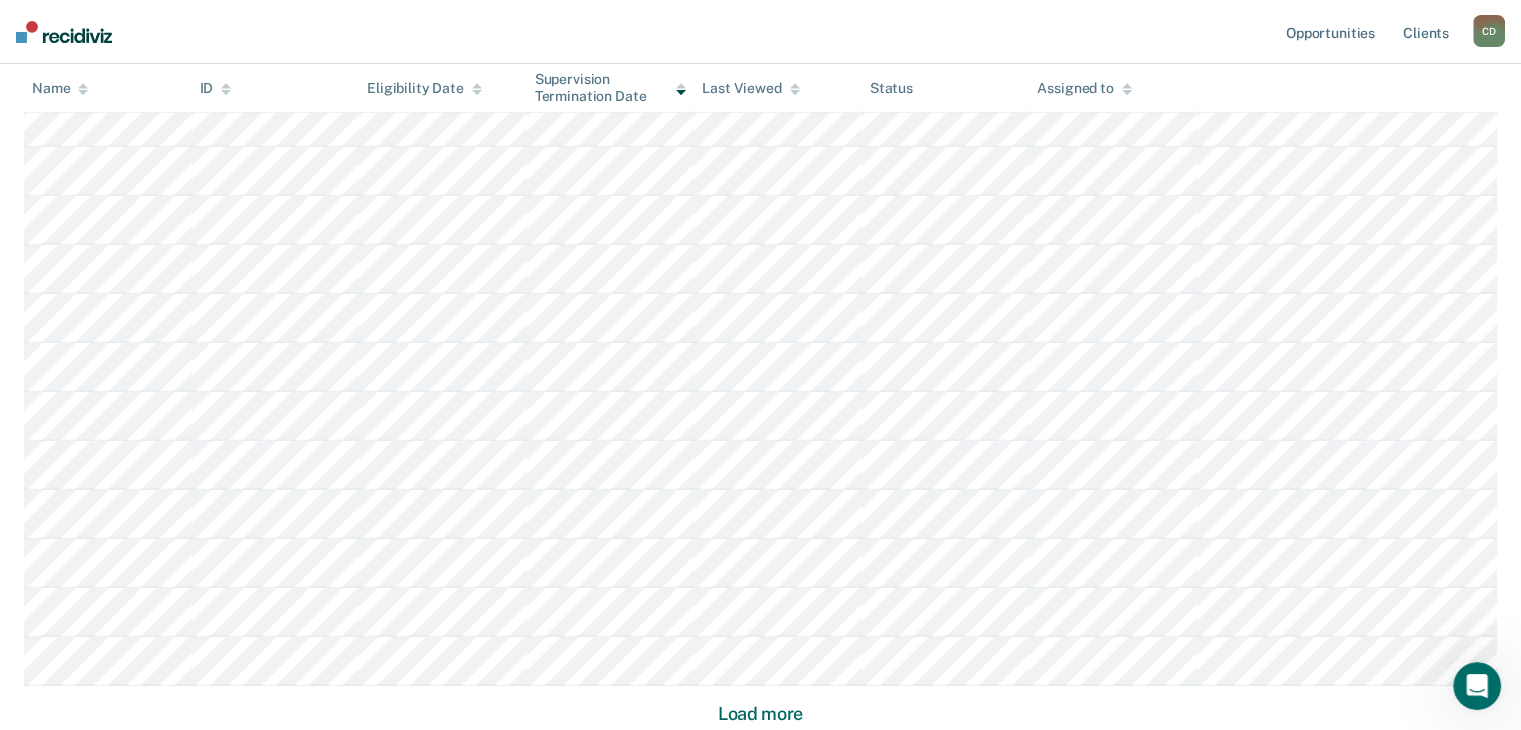 scroll, scrollTop: 5740, scrollLeft: 0, axis: vertical 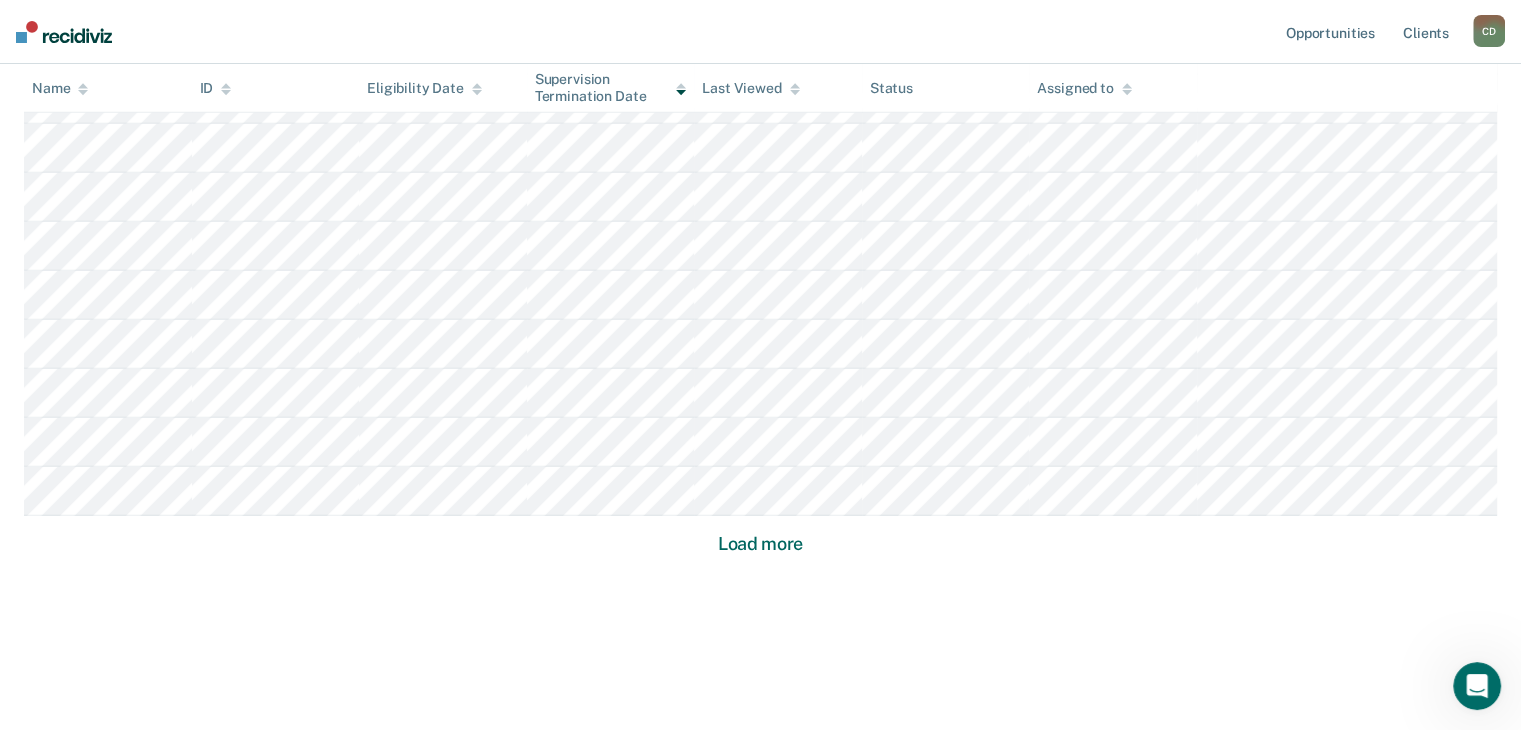 click on "Load more" at bounding box center [760, 544] 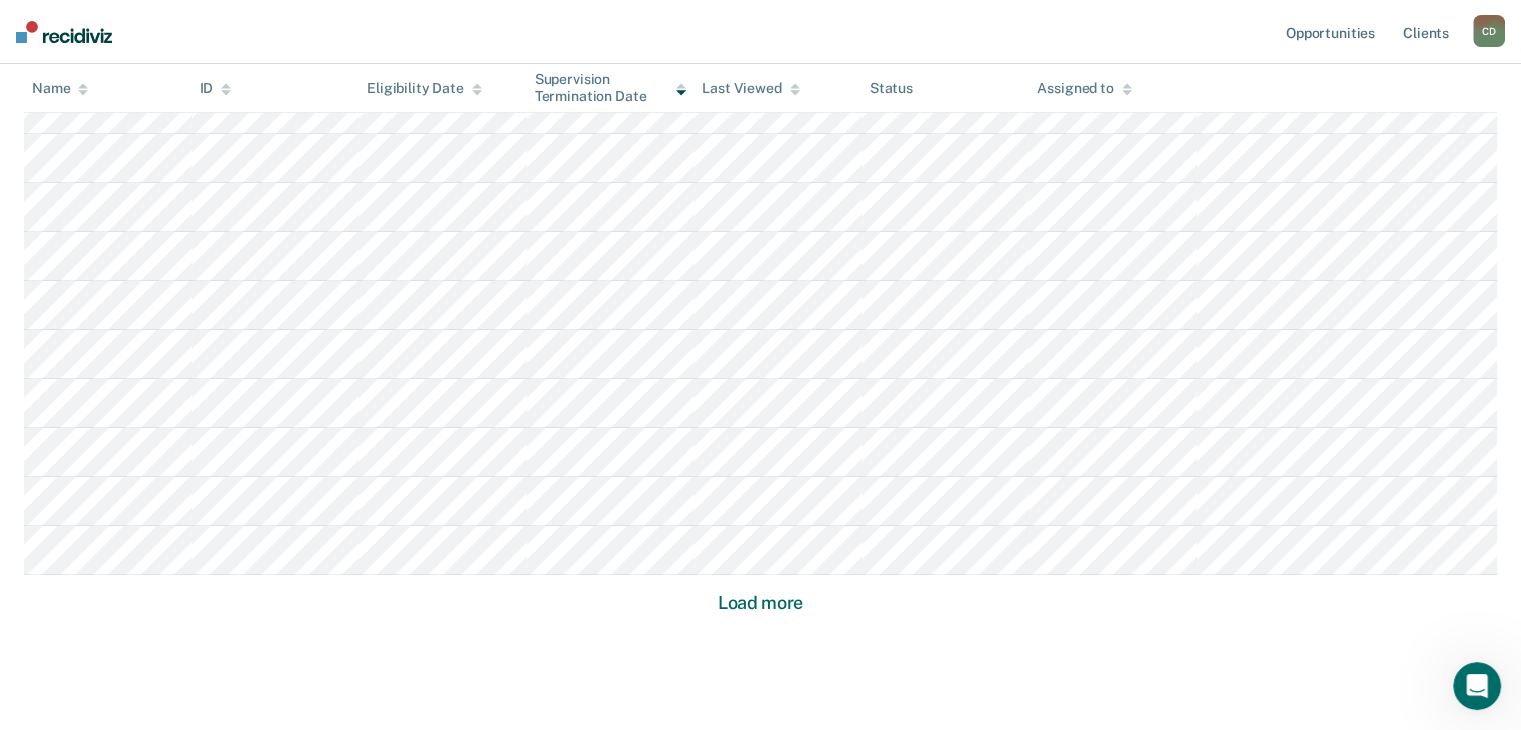 scroll, scrollTop: 7210, scrollLeft: 0, axis: vertical 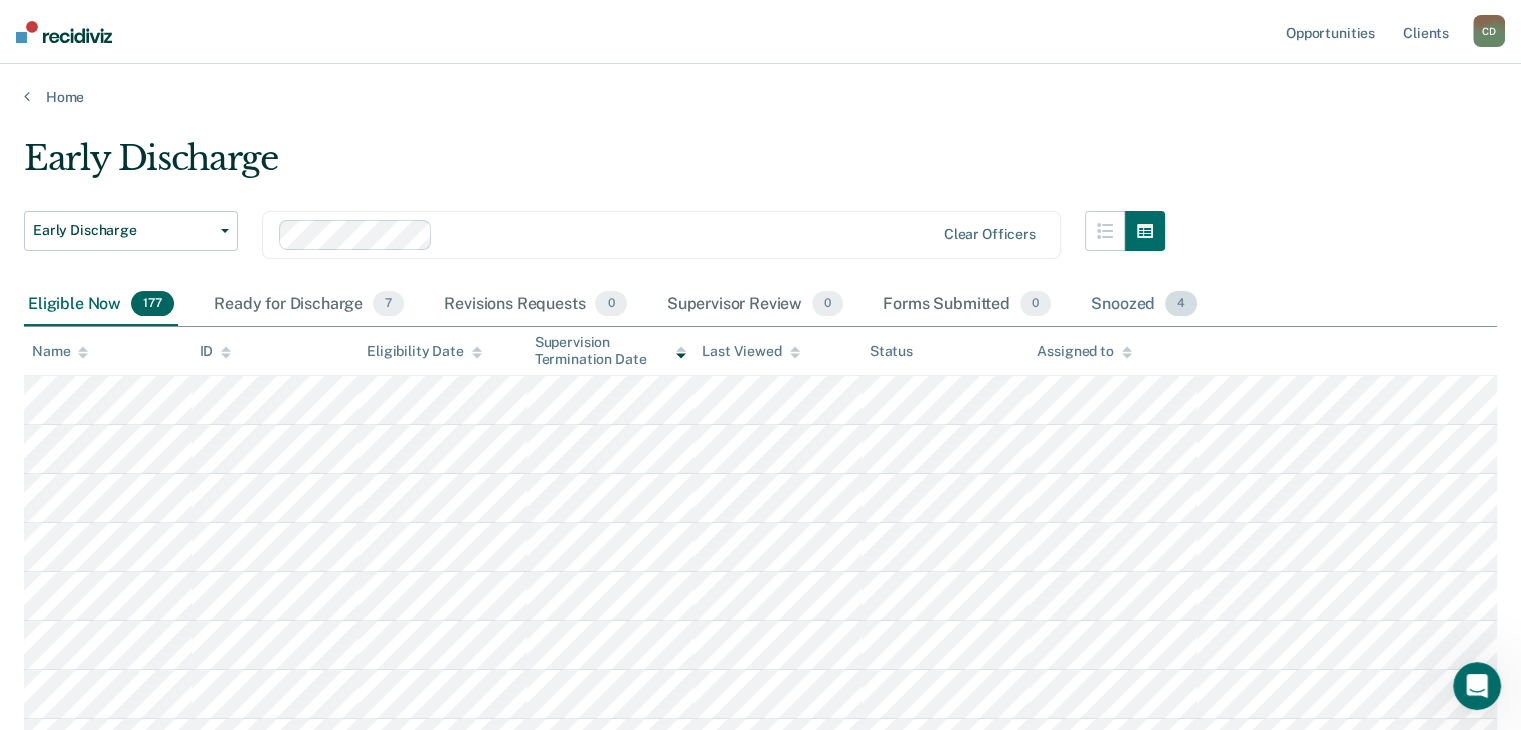 click on "Snoozed 4" at bounding box center [1144, 305] 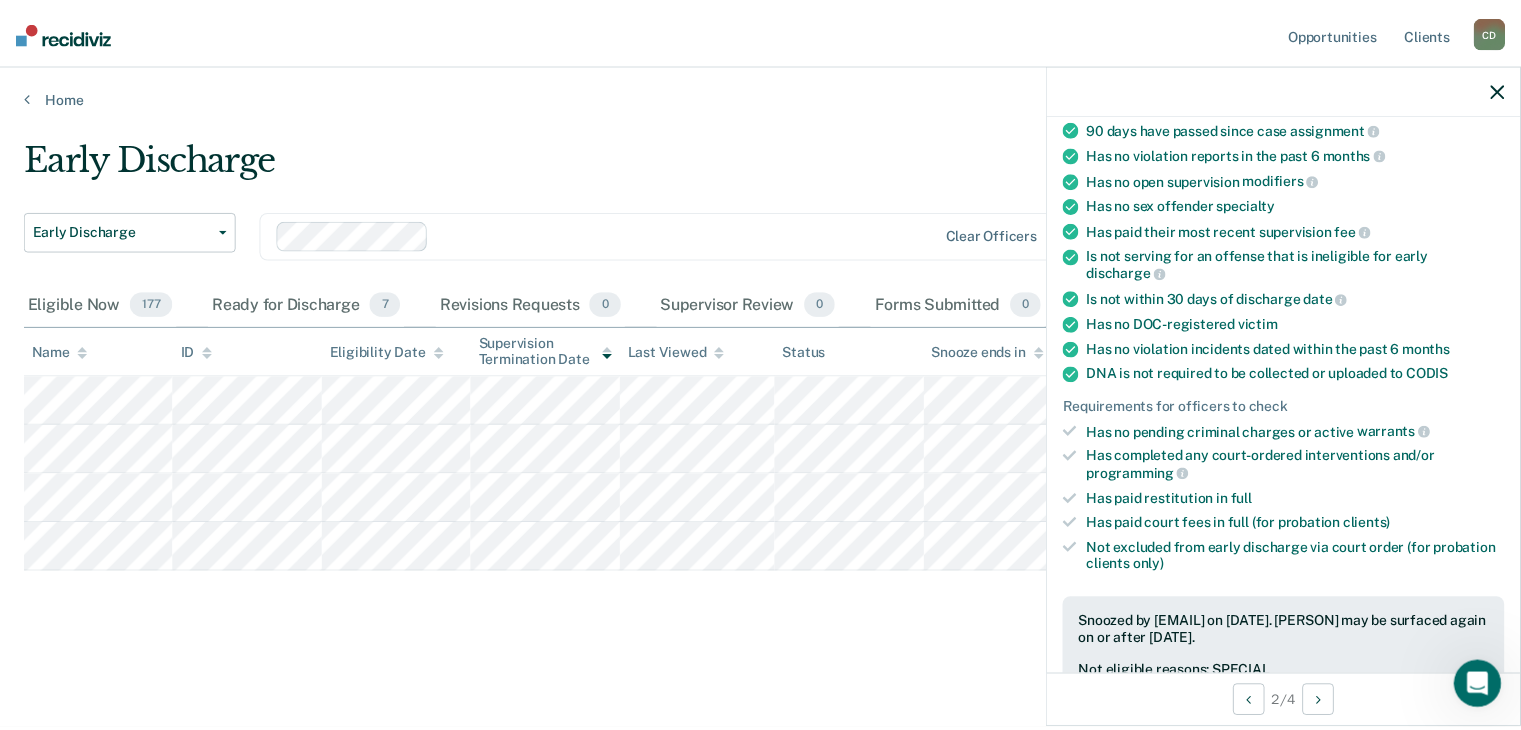 scroll, scrollTop: 300, scrollLeft: 0, axis: vertical 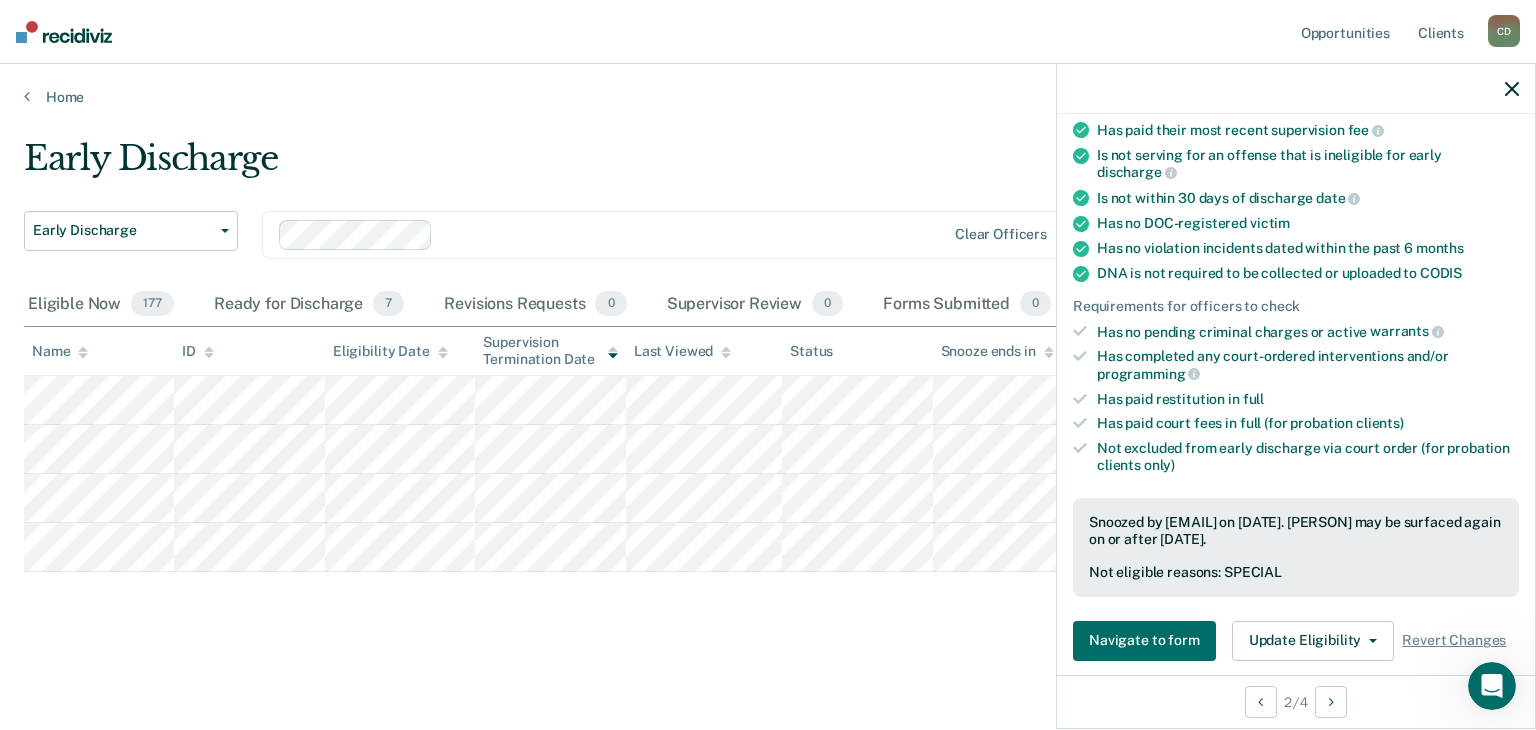 click on "Early Discharge   Early Discharge Early Discharge Clear   officers Eligible Now 177 Ready for Discharge 7 Revisions Requests 0 Supervisor Review 0 Forms Submitted 0 Snoozed 4
To pick up a draggable item, press the space bar.
While dragging, use the arrow keys to move the item.
Press space again to drop the item in its new position, or press escape to cancel.
Name ID Eligibility Date Supervision Termination Date LastViewed Status Snooze ends in Assigned to" at bounding box center [768, 391] 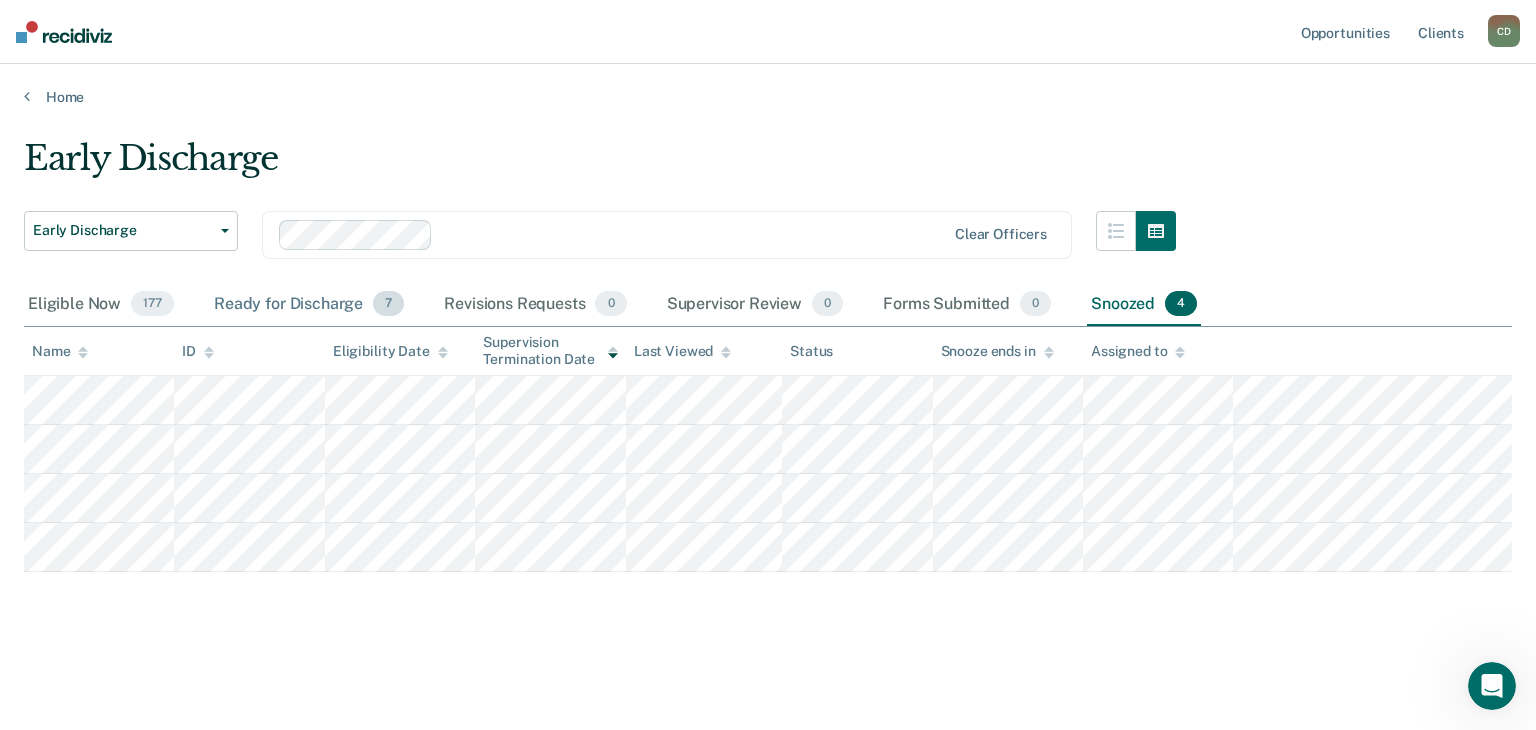 click on "Ready for Discharge 7" at bounding box center (309, 305) 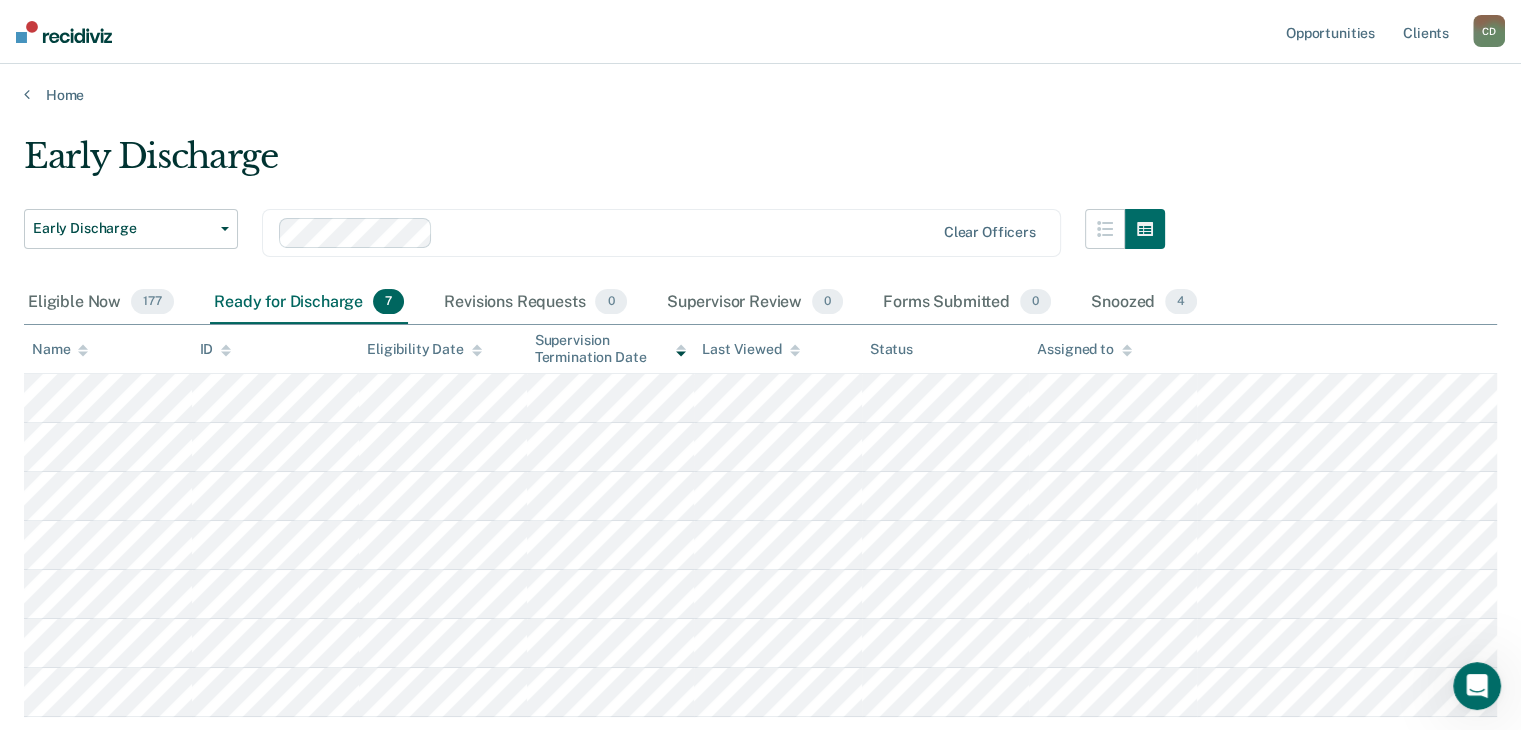 scroll, scrollTop: 0, scrollLeft: 0, axis: both 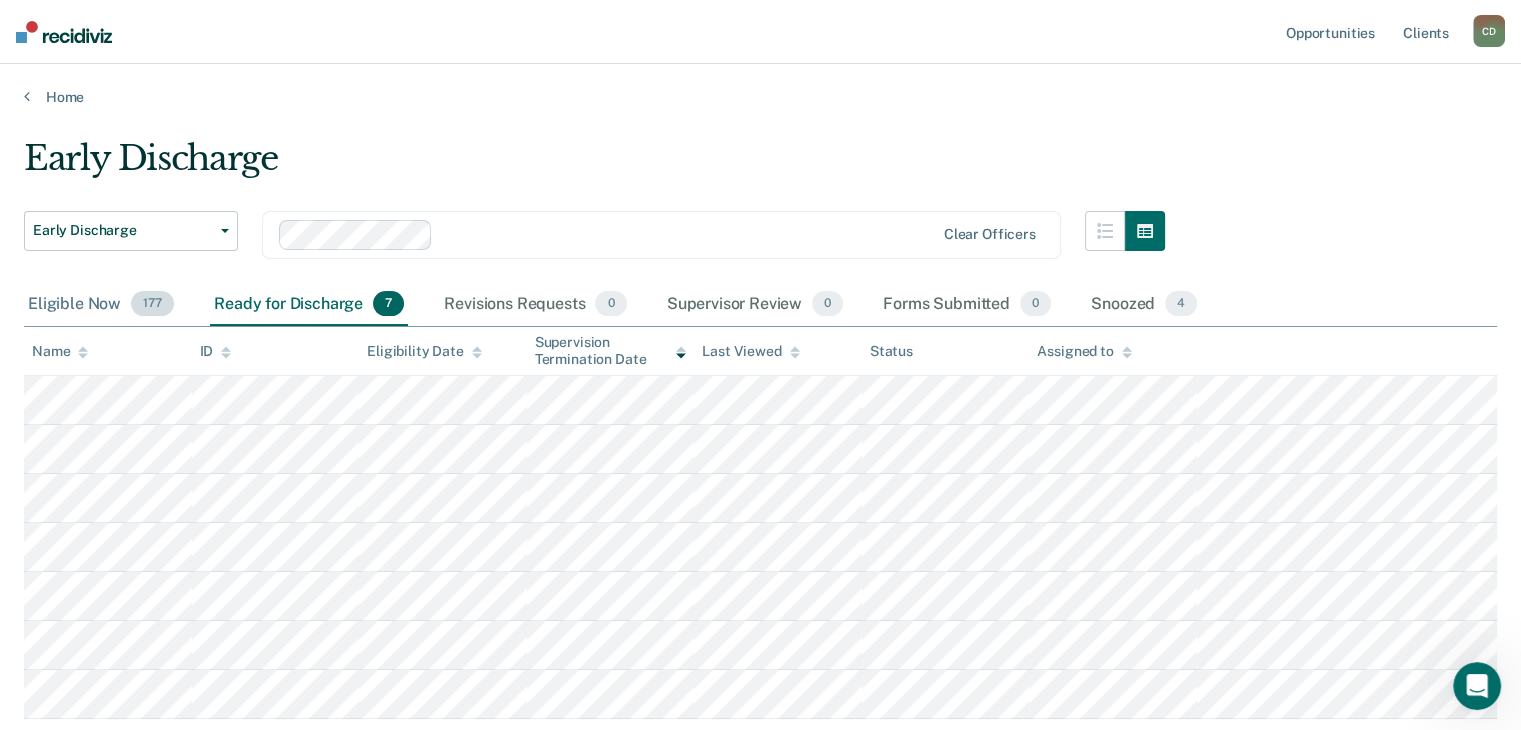 click on "Eligible Now 177" at bounding box center (101, 305) 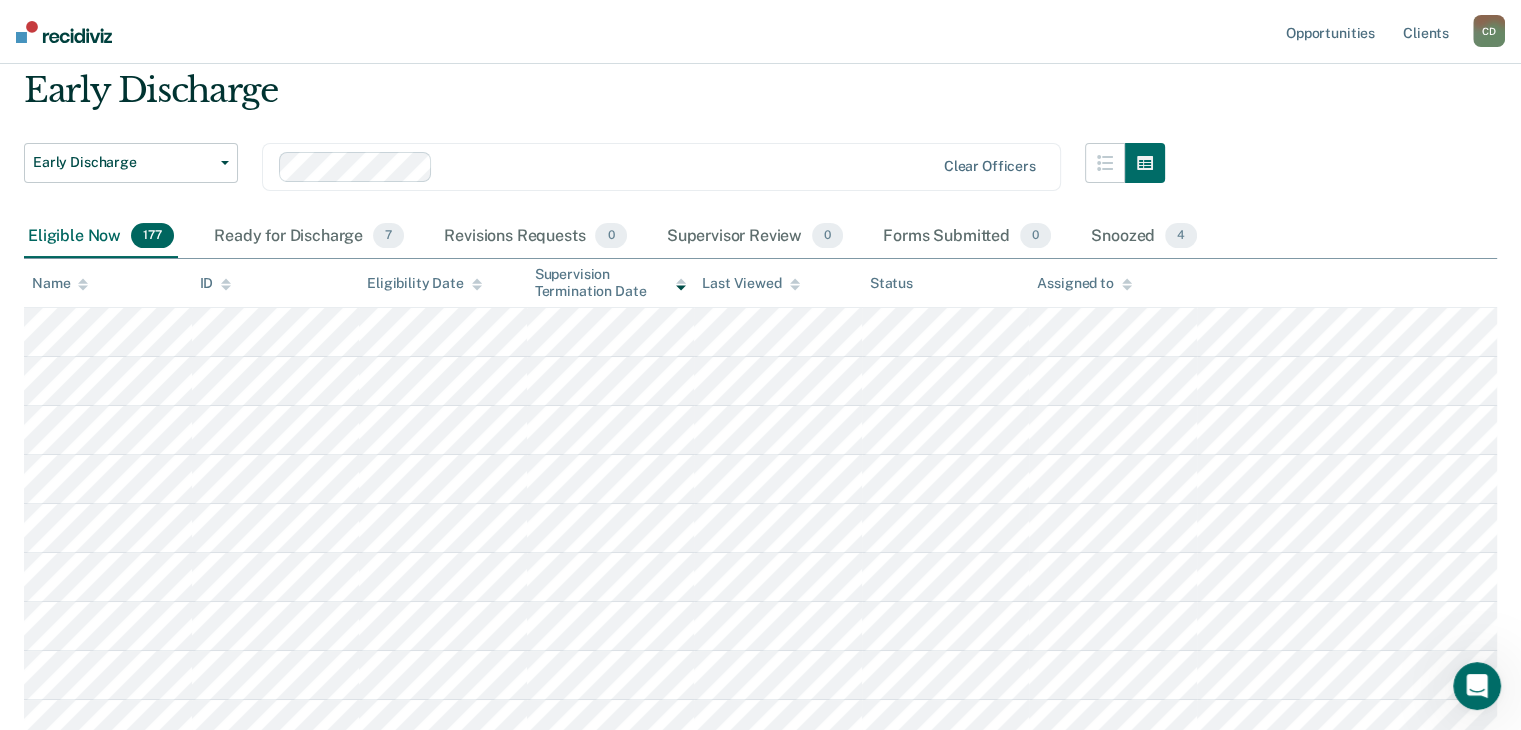 scroll, scrollTop: 100, scrollLeft: 0, axis: vertical 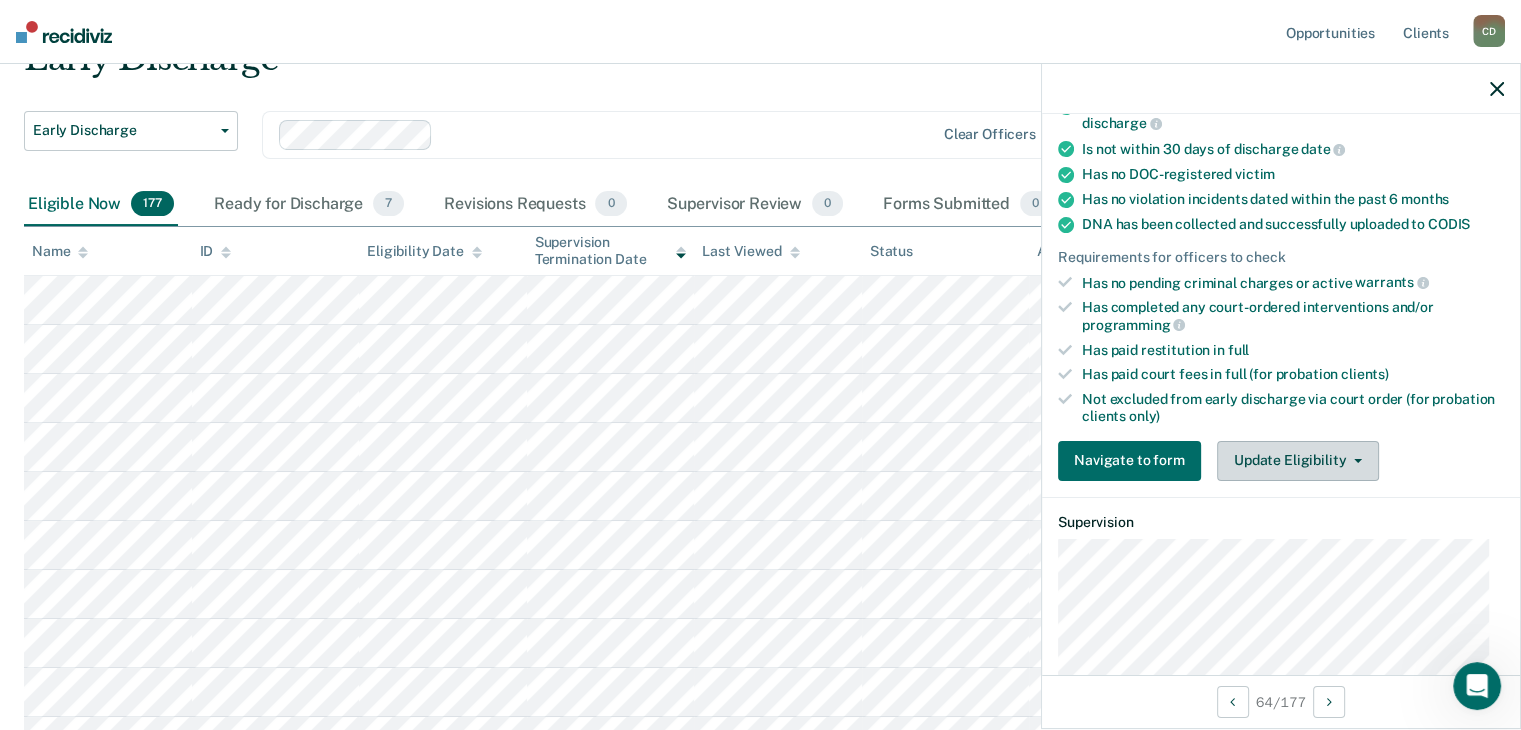 click on "Update Eligibility" at bounding box center (1298, 461) 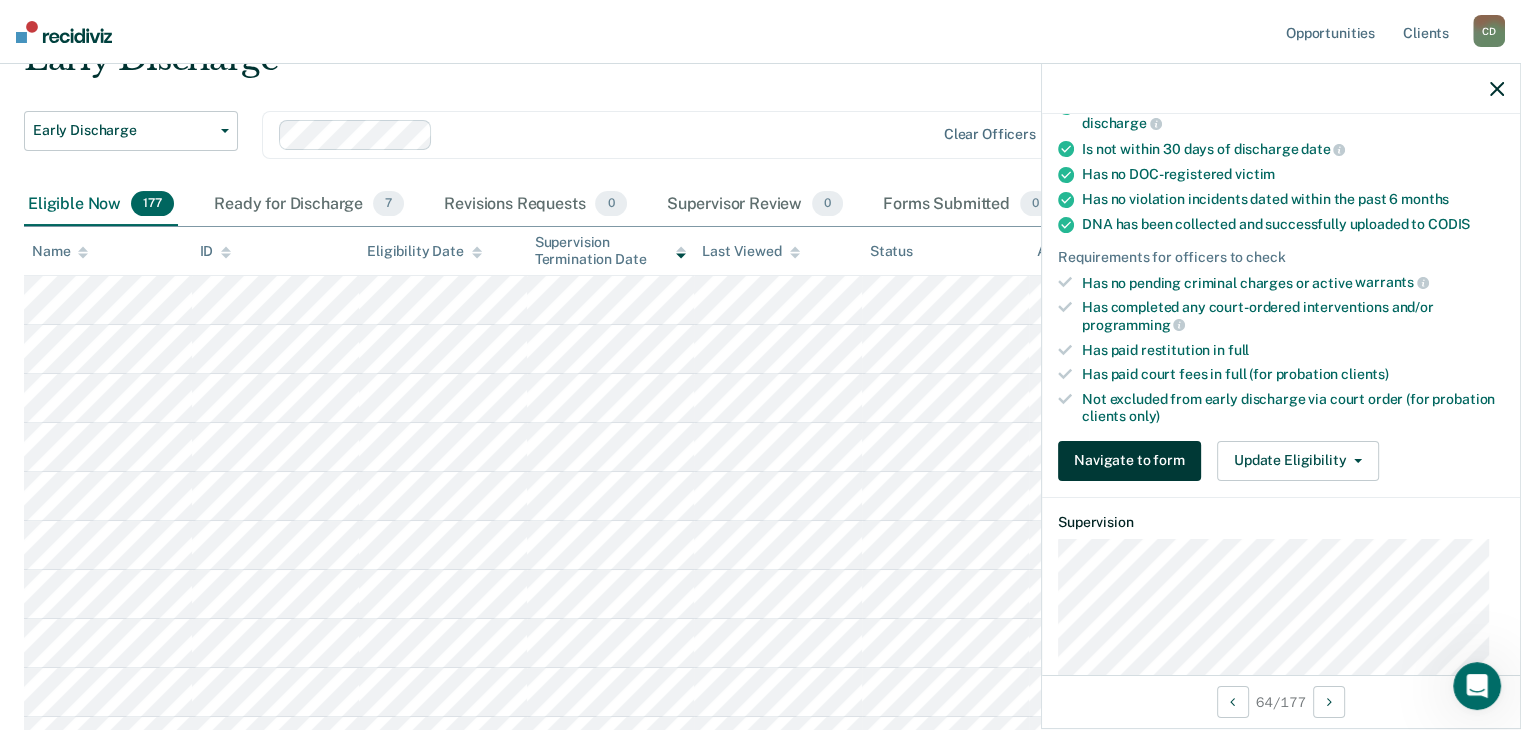 click on "Navigate to form" at bounding box center [1129, 461] 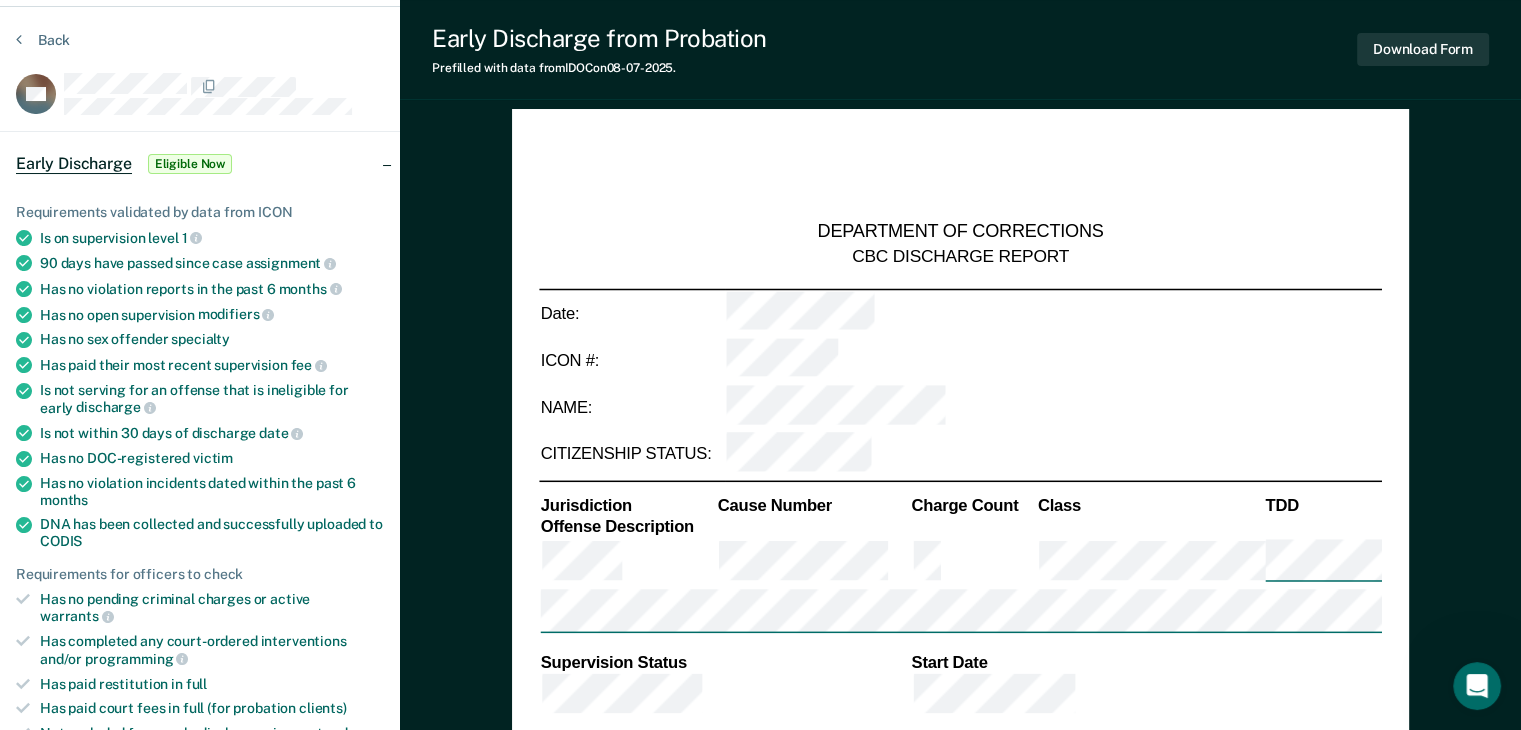 scroll, scrollTop: 0, scrollLeft: 0, axis: both 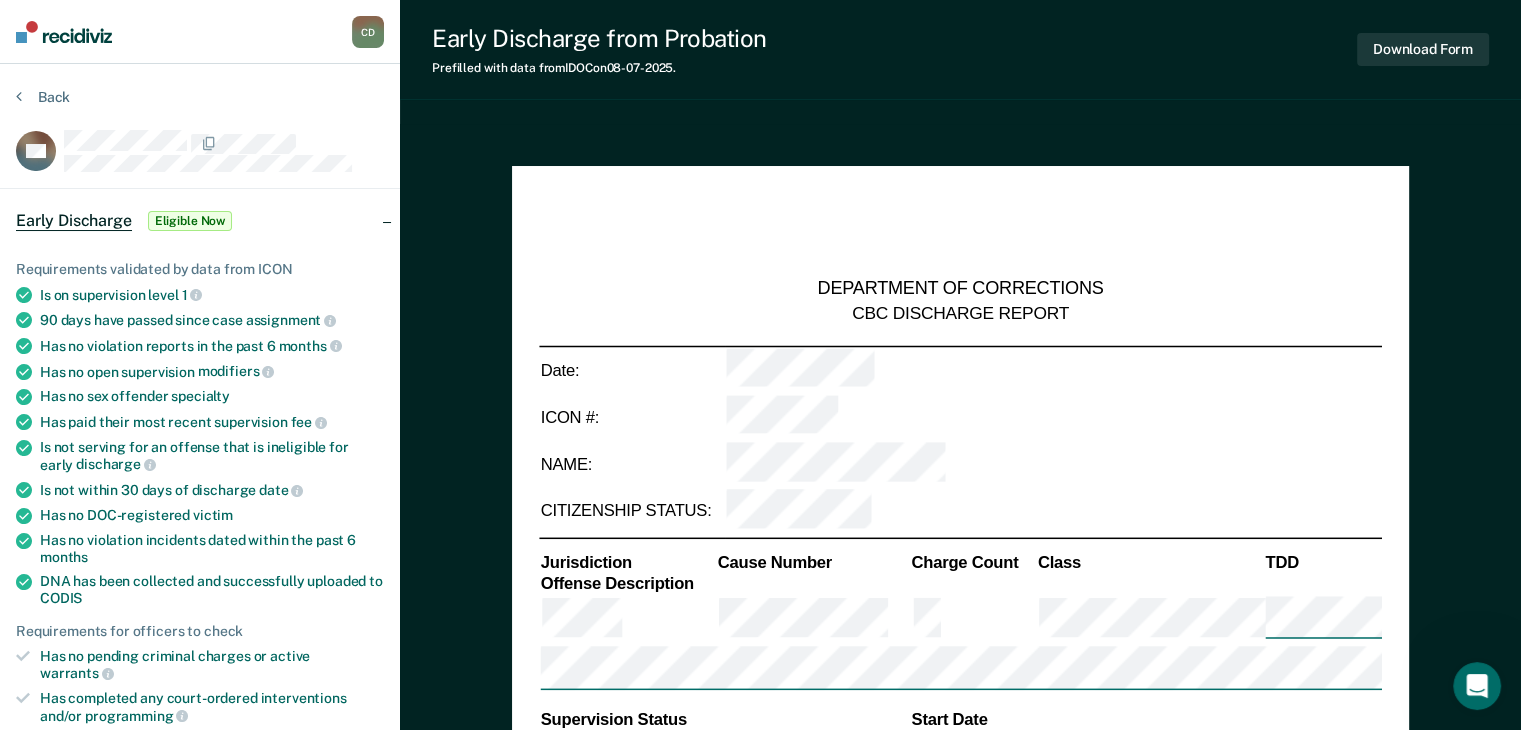 type on "x" 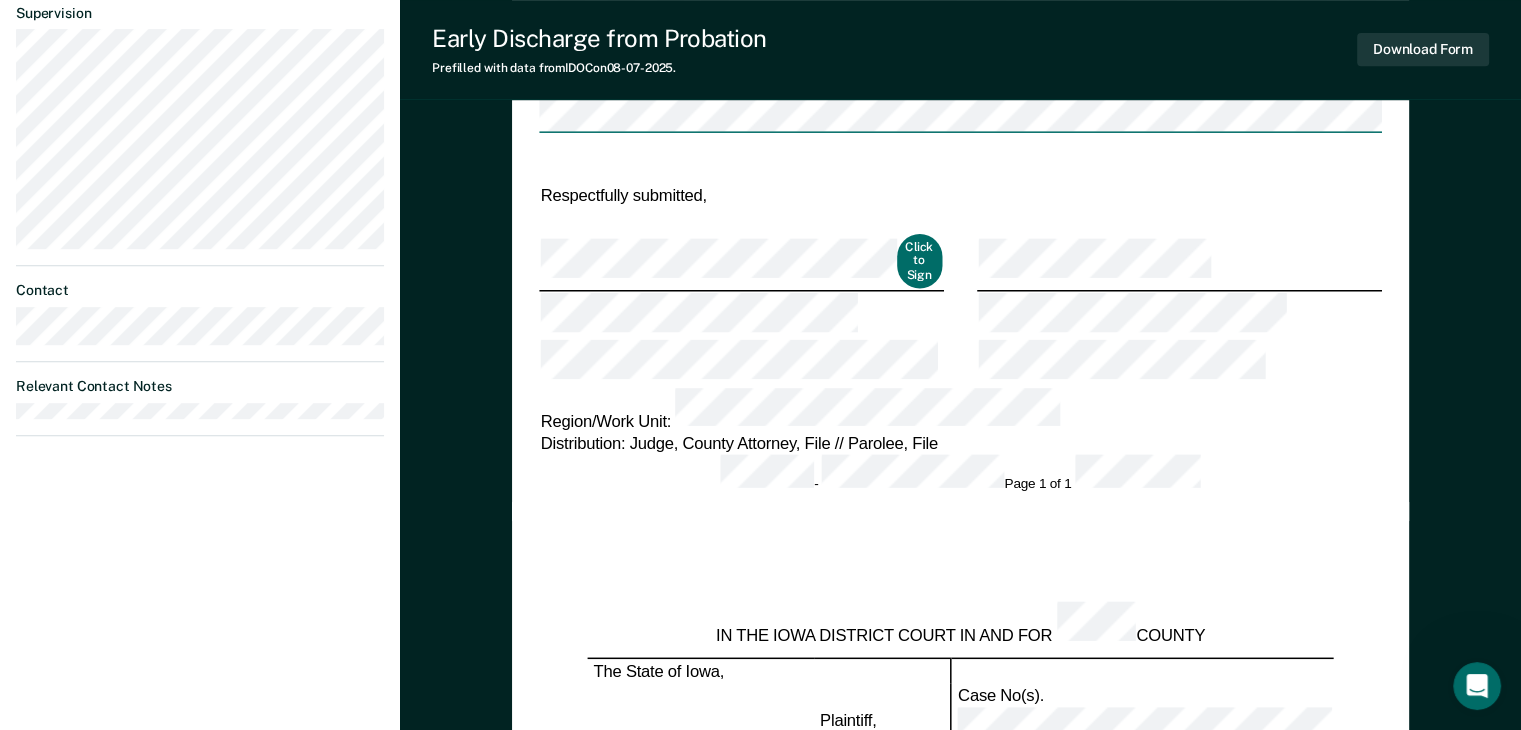 scroll, scrollTop: 400, scrollLeft: 0, axis: vertical 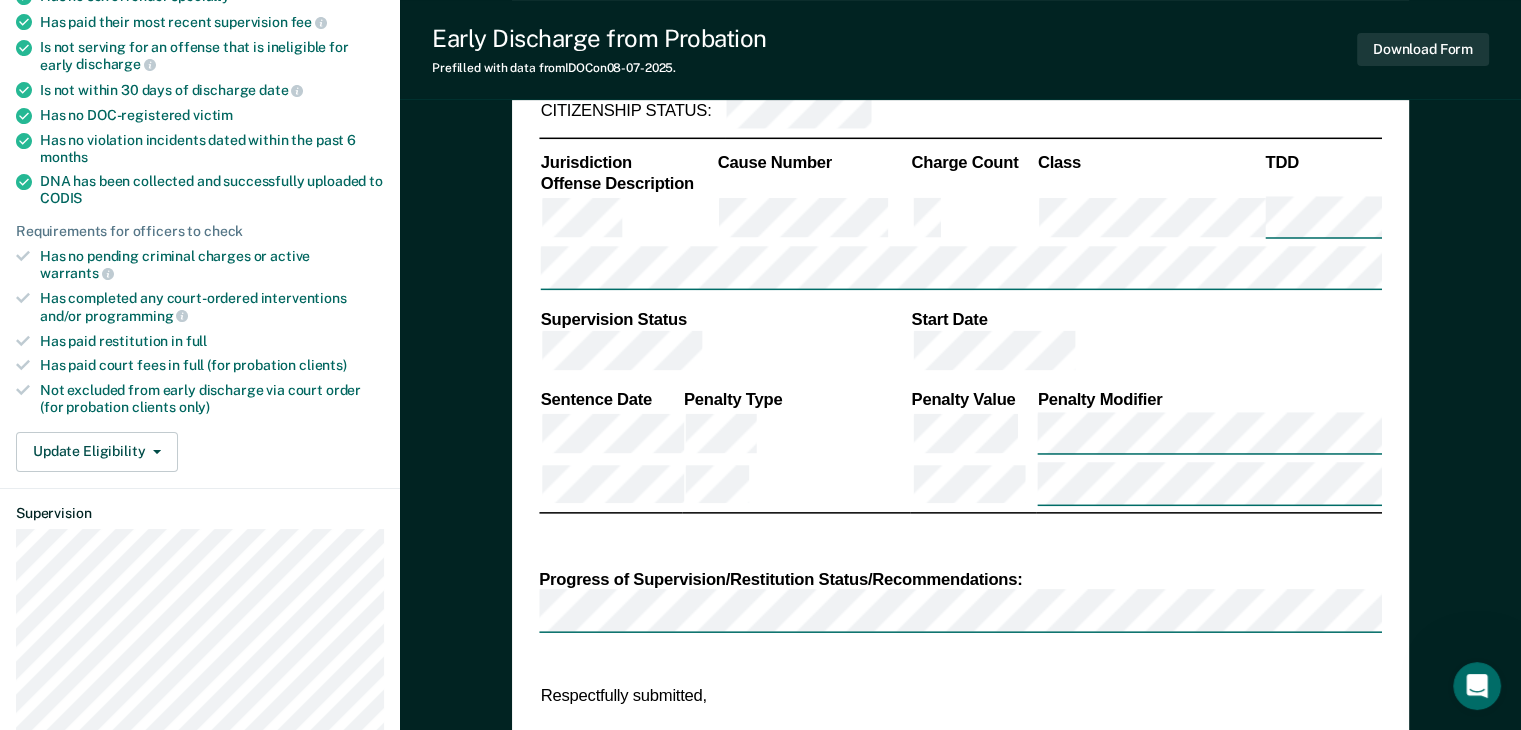 click on "Requirements validated by data from ICON Is on supervision level   1   90 days have passed since case   assignment   Has no violation reports in the past 6   months   Has no open supervision   modifiers   Has no sex offender   specialty Has paid their most recent supervision   fee   Is not serving for an offense that is ineligible for early   discharge   Is not within 30 days of discharge   date   Has no DOC-registered   victim Has no violation incidents dated within the past 6   months DNA has been collected and successfully uploaded to   CODIS Requirements for officers to check Has no pending criminal charges or active   warrants   Has completed any court-ordered interventions and/or   programming   Has paid restitution in   full Has paid court fees in full (for probation   clients) Not excluded from early discharge via court order (for probation clients   only) Update Eligibility Submit for Supervisor Approval Mark as Ineligible" at bounding box center (200, 158) 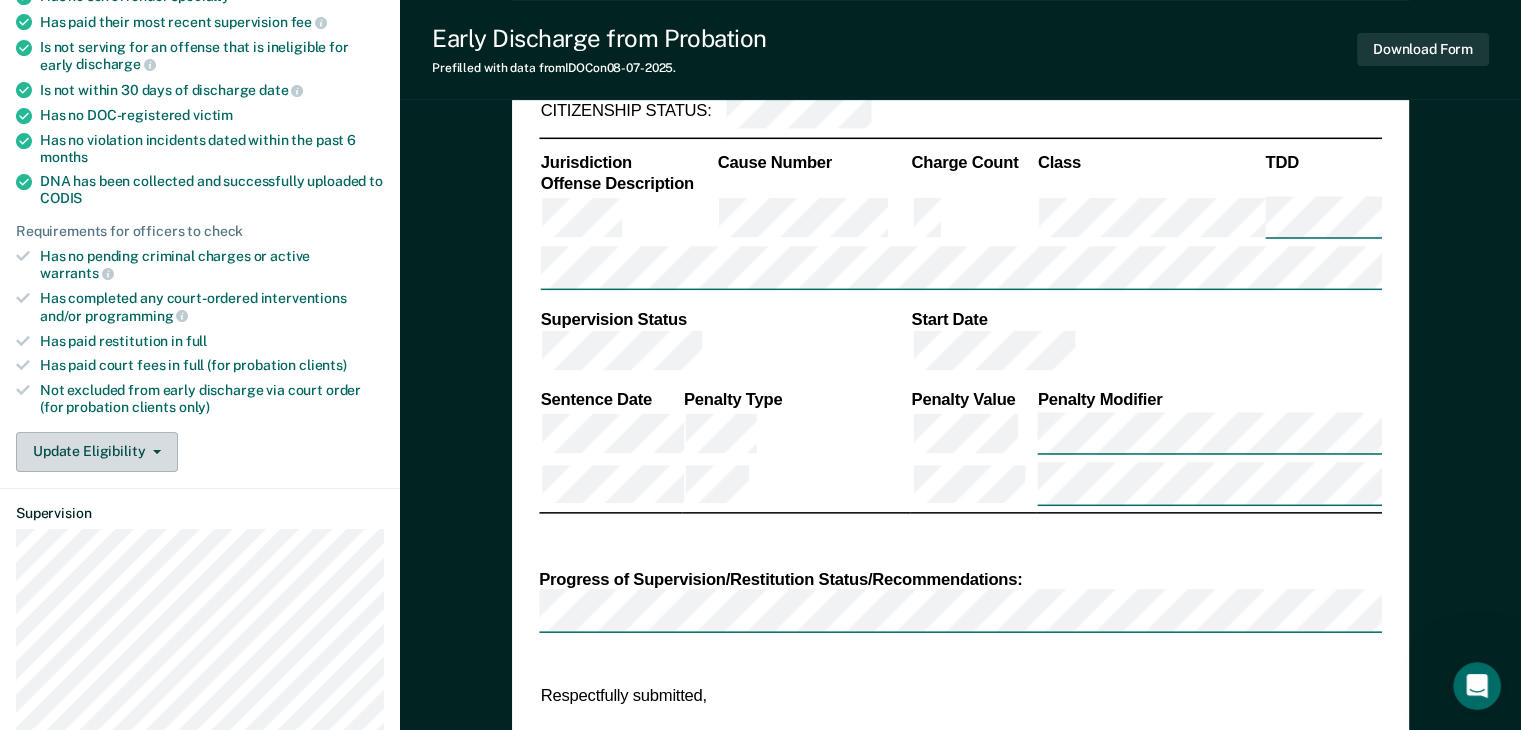 click on "Update Eligibility" at bounding box center [97, 452] 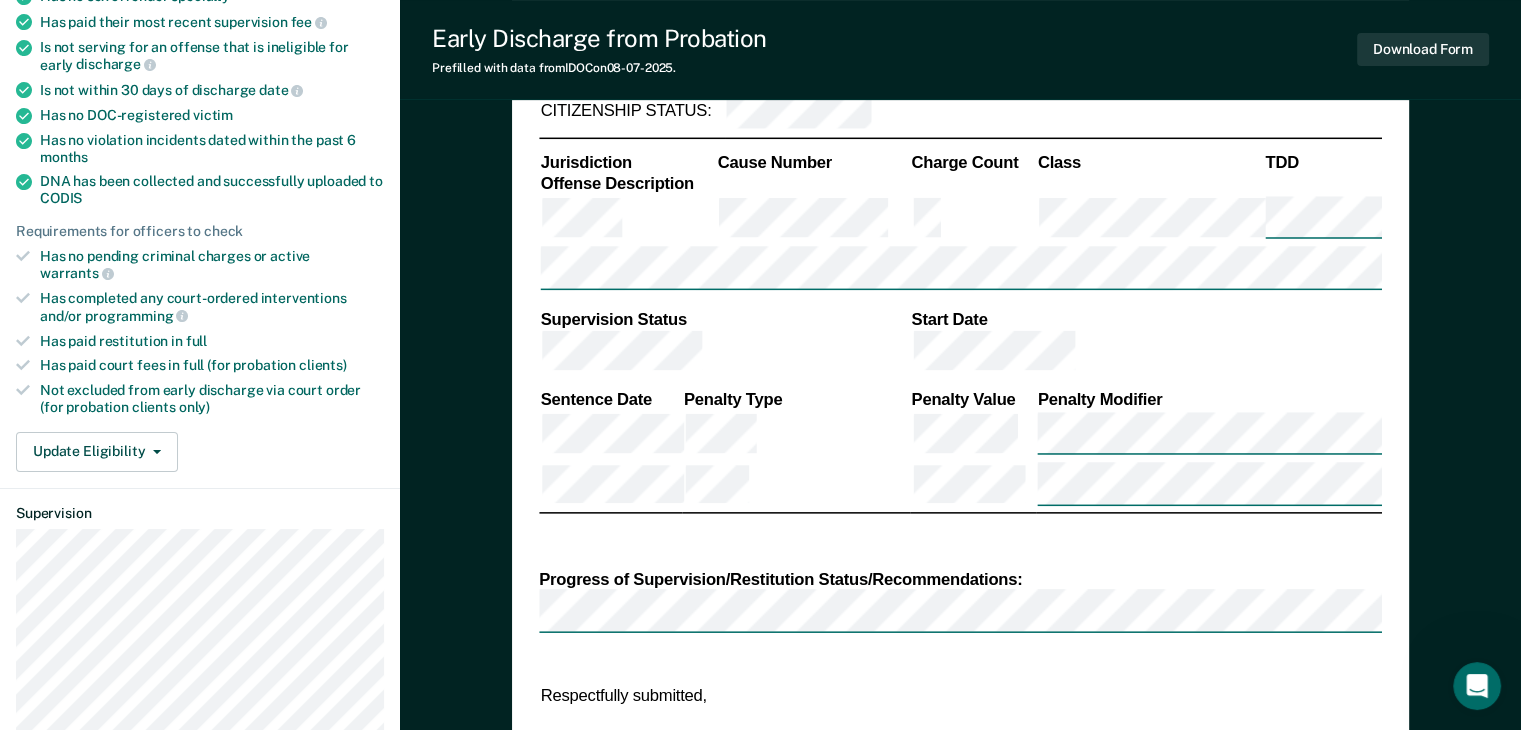 click on "Has no violation incidents dated within the past 6   months" at bounding box center [212, 149] 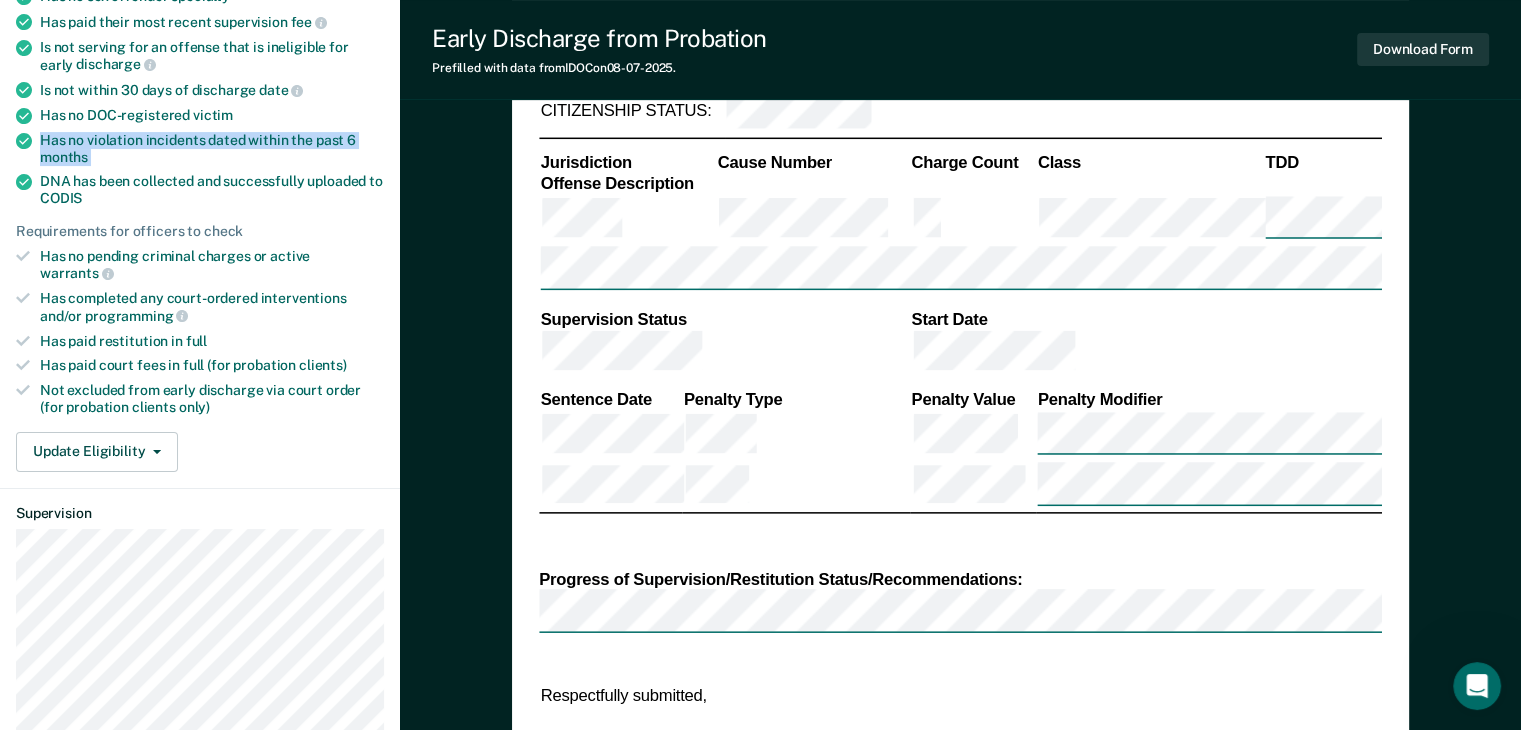 click on "Has no violation incidents dated within the past 6   months" at bounding box center [212, 149] 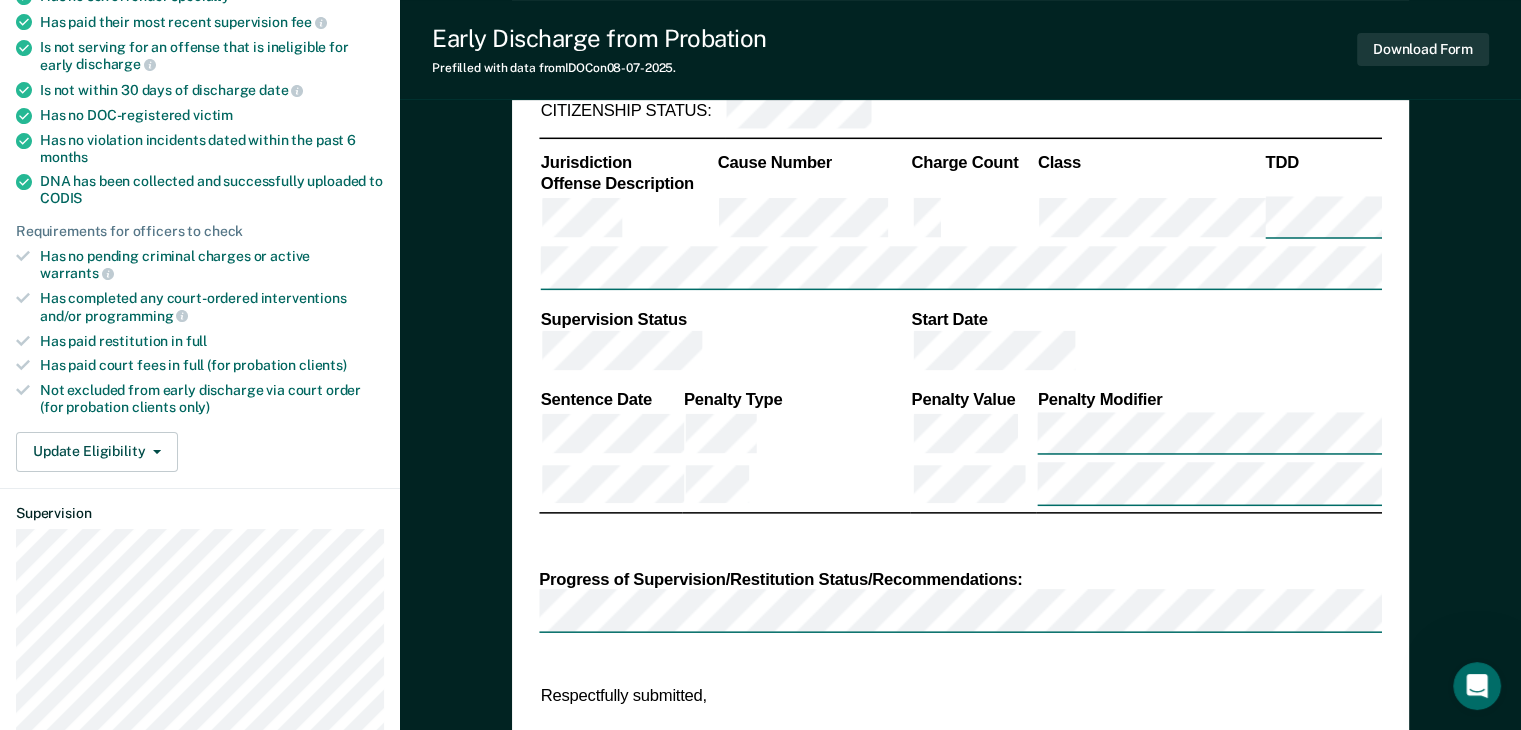 click on "Requirements validated by data from ICON Is on supervision level   1   90 days have passed since case   assignment   Has no violation reports in the past 6   months   Has no open supervision   modifiers   Has no sex offender   specialty Has paid their most recent supervision   fee   Is not serving for an offense that is ineligible for early   discharge   Is not within 30 days of discharge   date   Has no DOC-registered   victim Has no violation incidents dated within the past 6   months DNA has been collected and successfully uploaded to   CODIS Requirements for officers to check Has no pending criminal charges or active   warrants   Has completed any court-ordered interventions and/or   programming   Has paid restitution in   full Has paid court fees in full (for probation   clients) Not excluded from early discharge via court order (for probation clients   only)" at bounding box center (200, 138) 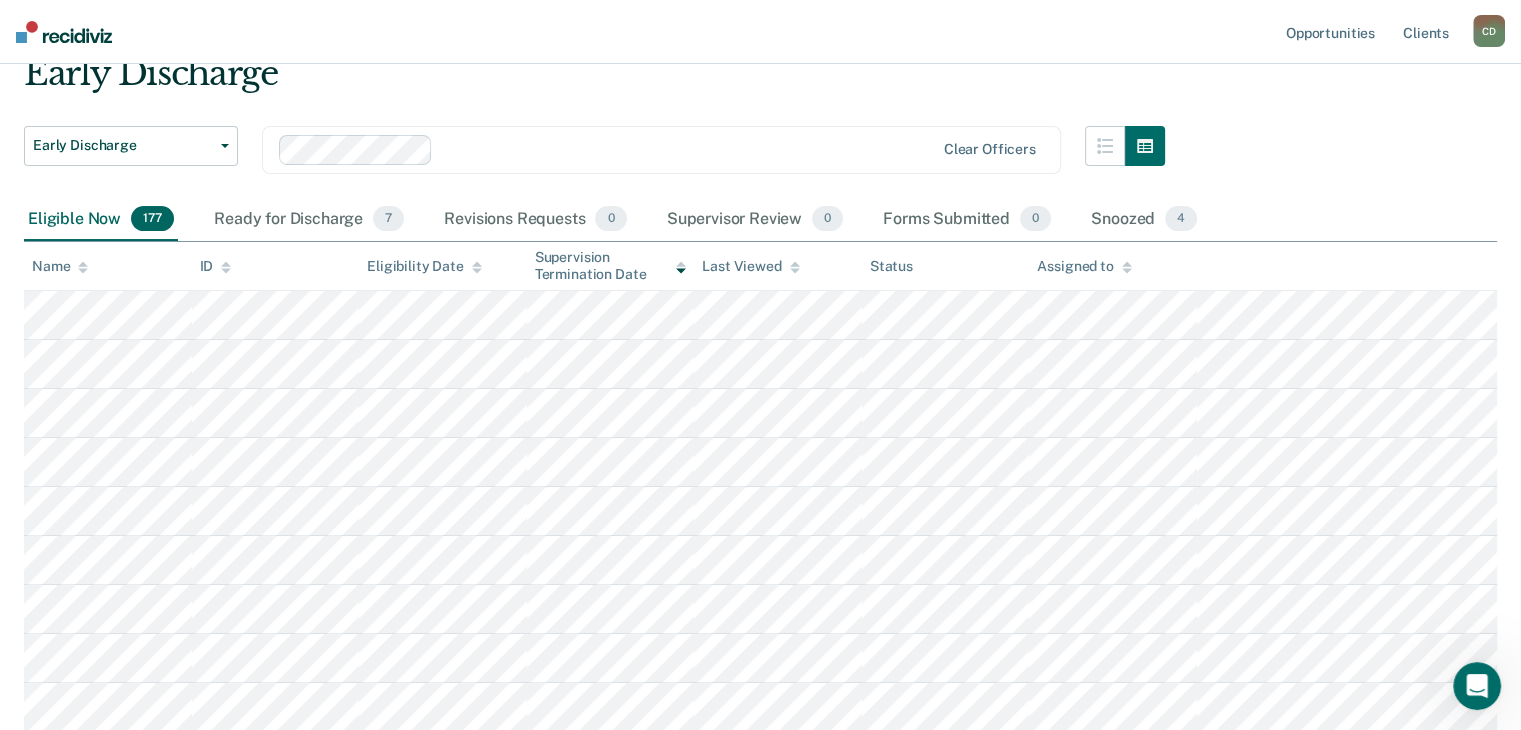 scroll, scrollTop: 0, scrollLeft: 0, axis: both 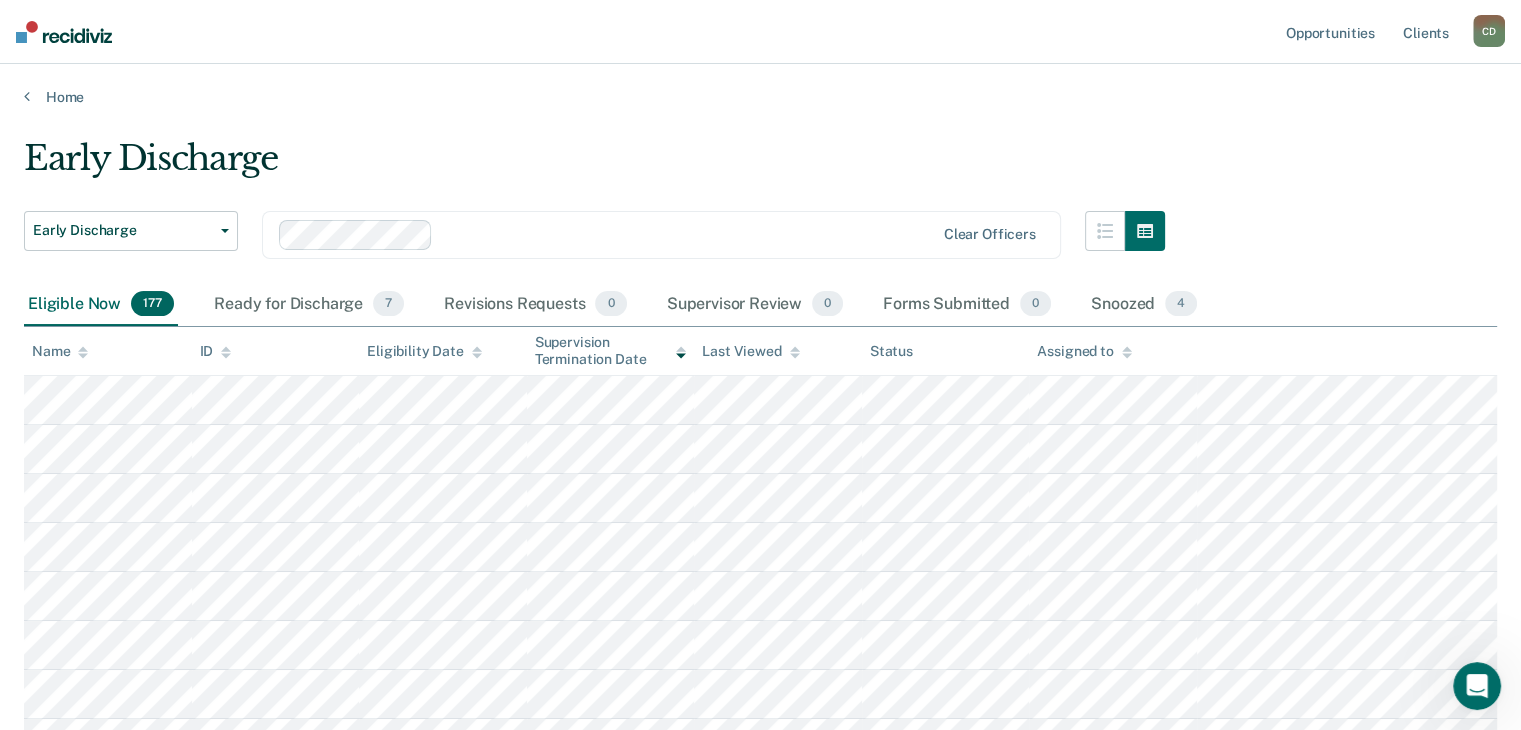 click on "Eligibility Date" at bounding box center (424, 351) 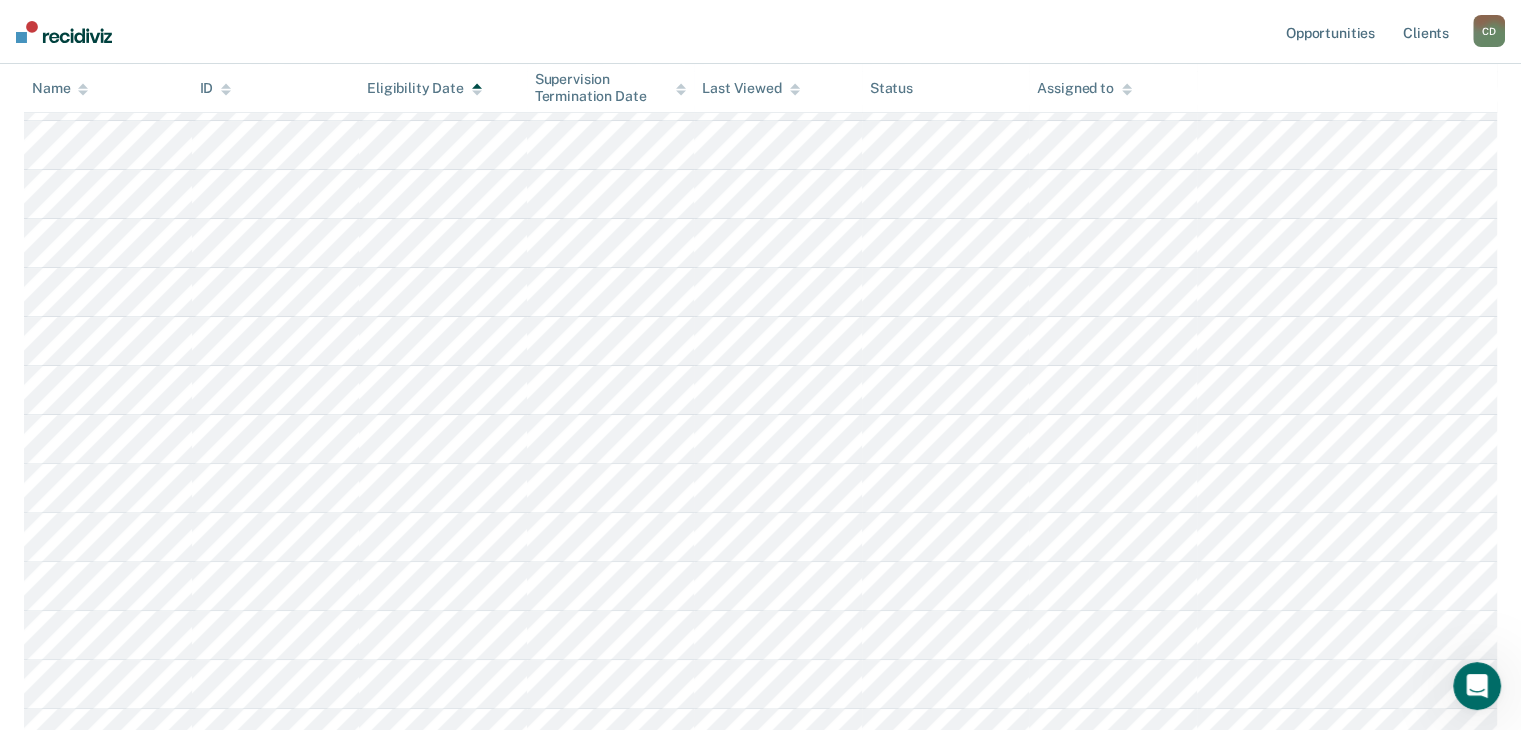 scroll, scrollTop: 200, scrollLeft: 0, axis: vertical 